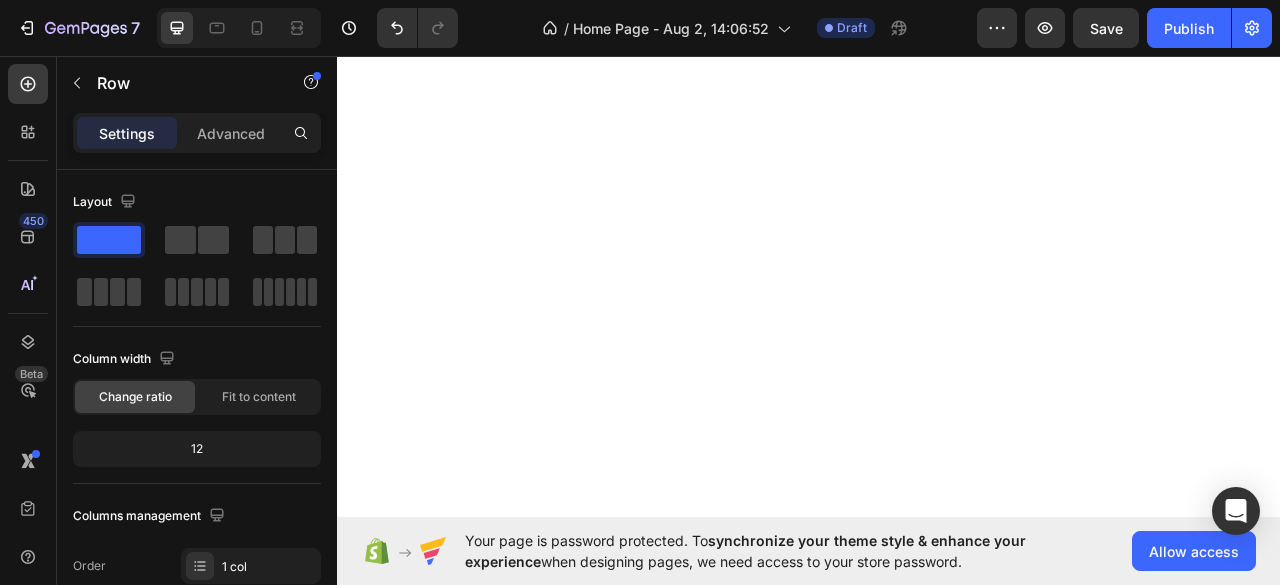 scroll, scrollTop: 0, scrollLeft: 0, axis: both 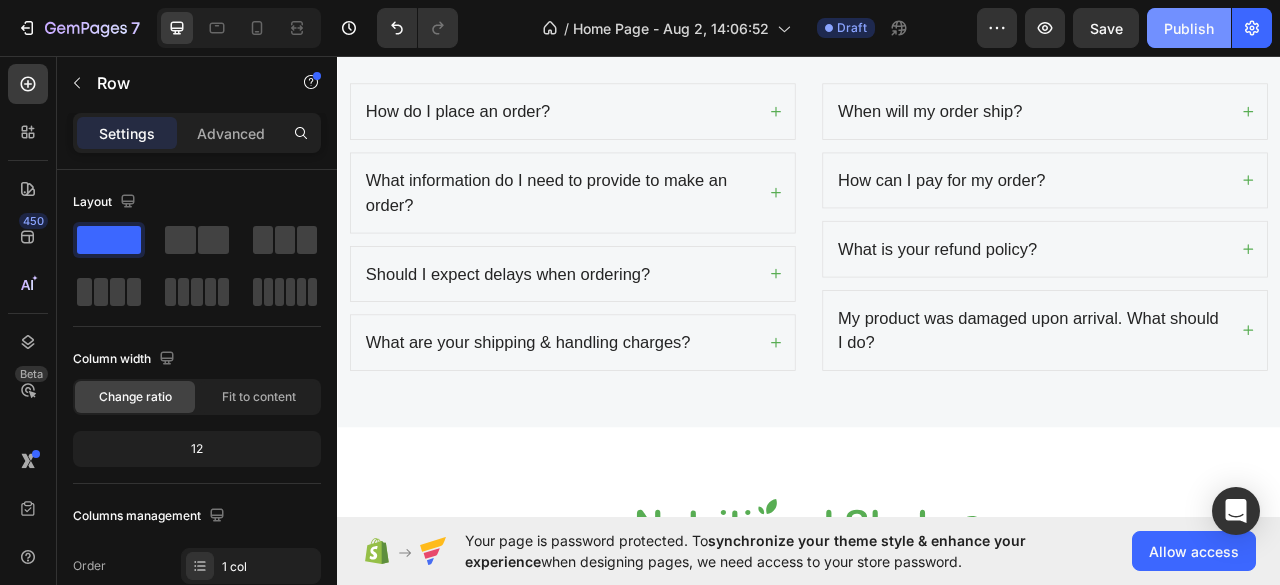 click on "Publish" at bounding box center [1189, 28] 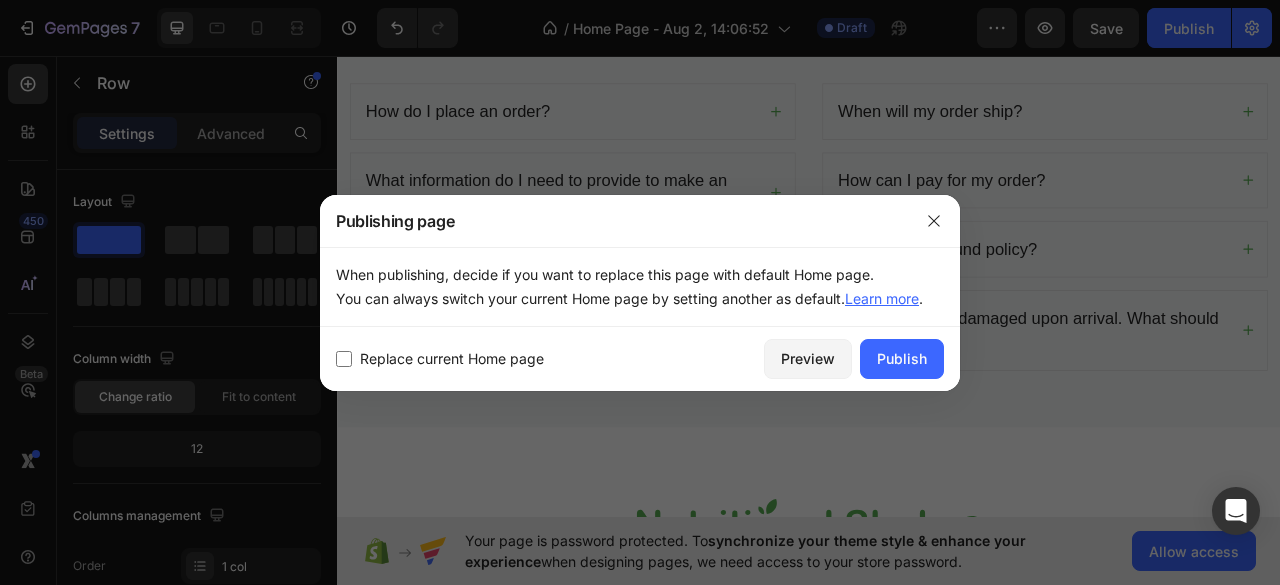 click on "Replace current Home page" at bounding box center [452, 359] 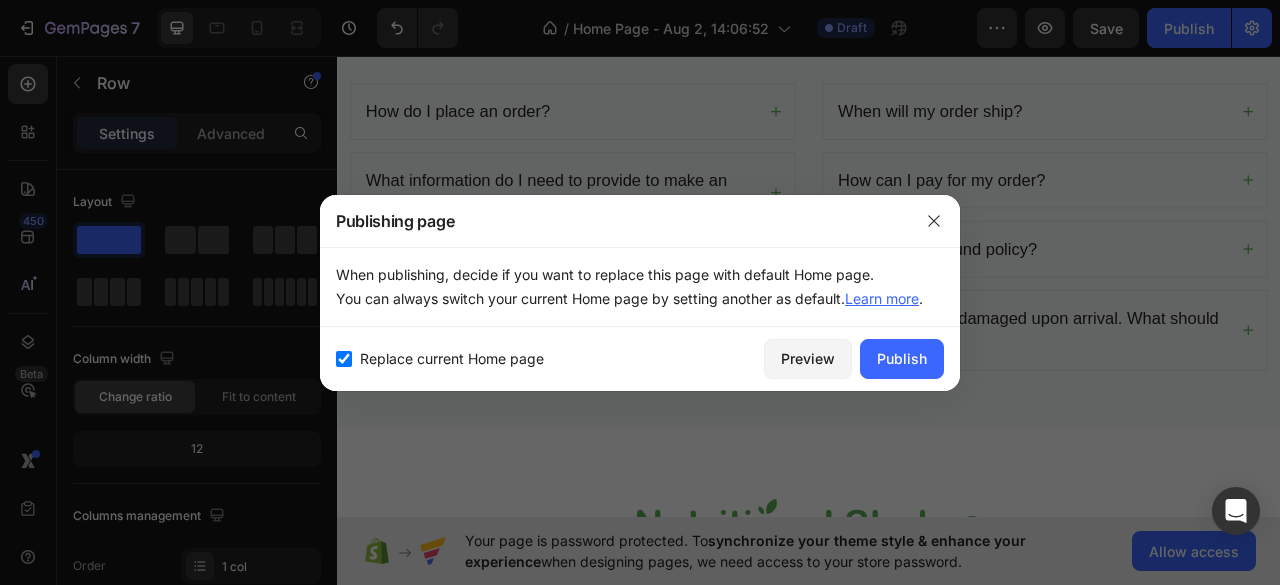 checkbox on "true" 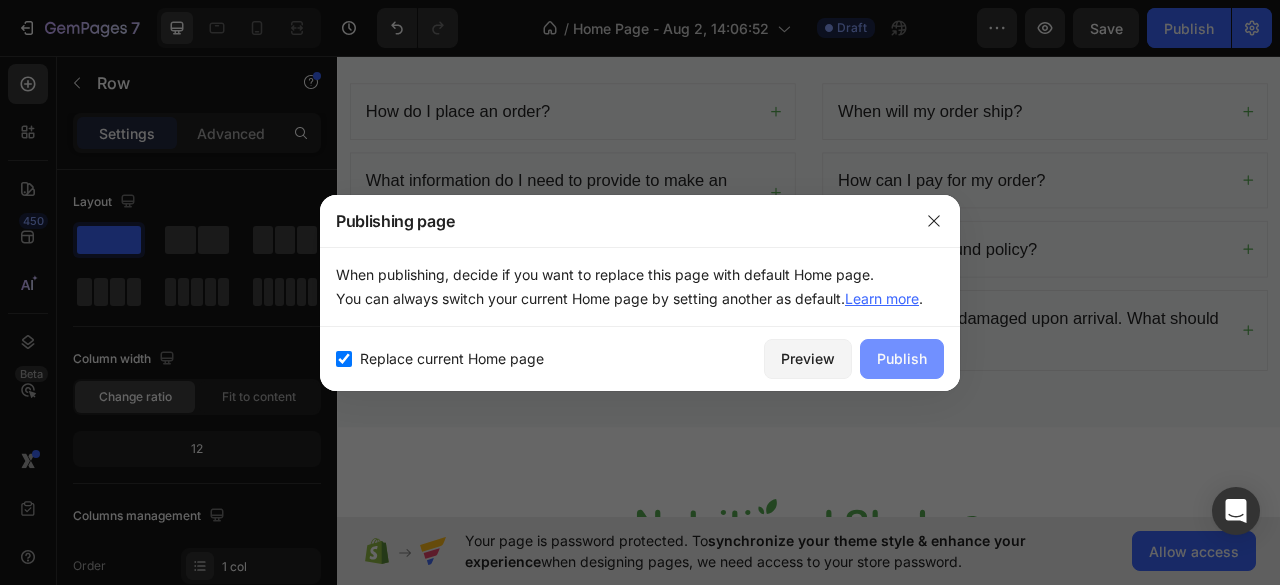 click on "Publish" at bounding box center [902, 359] 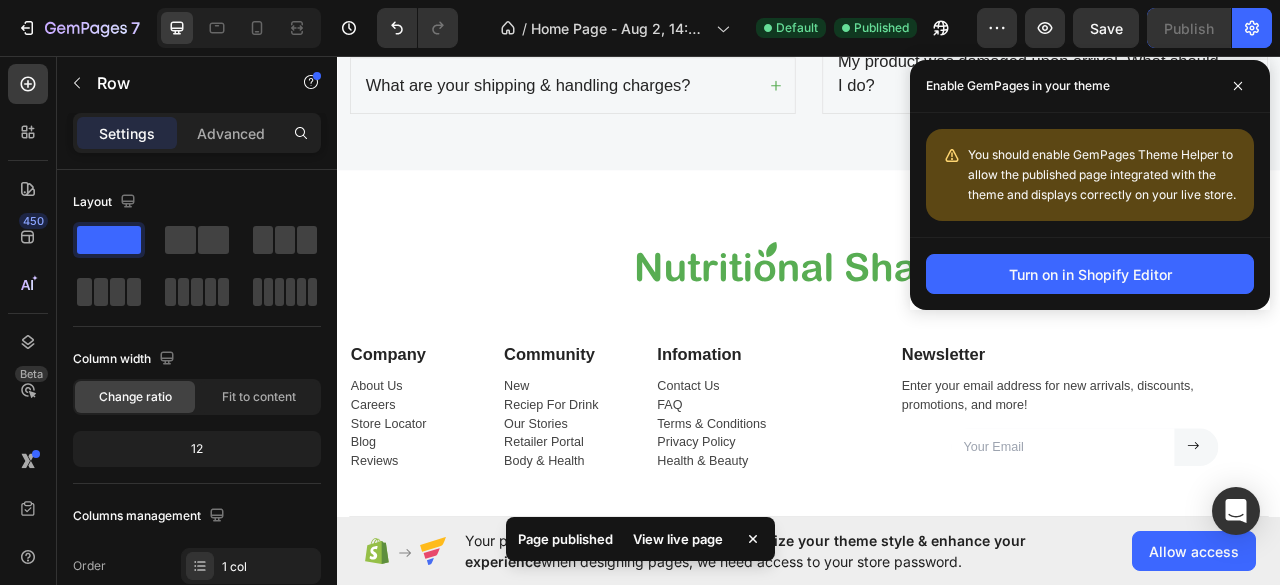 scroll, scrollTop: 4467, scrollLeft: 0, axis: vertical 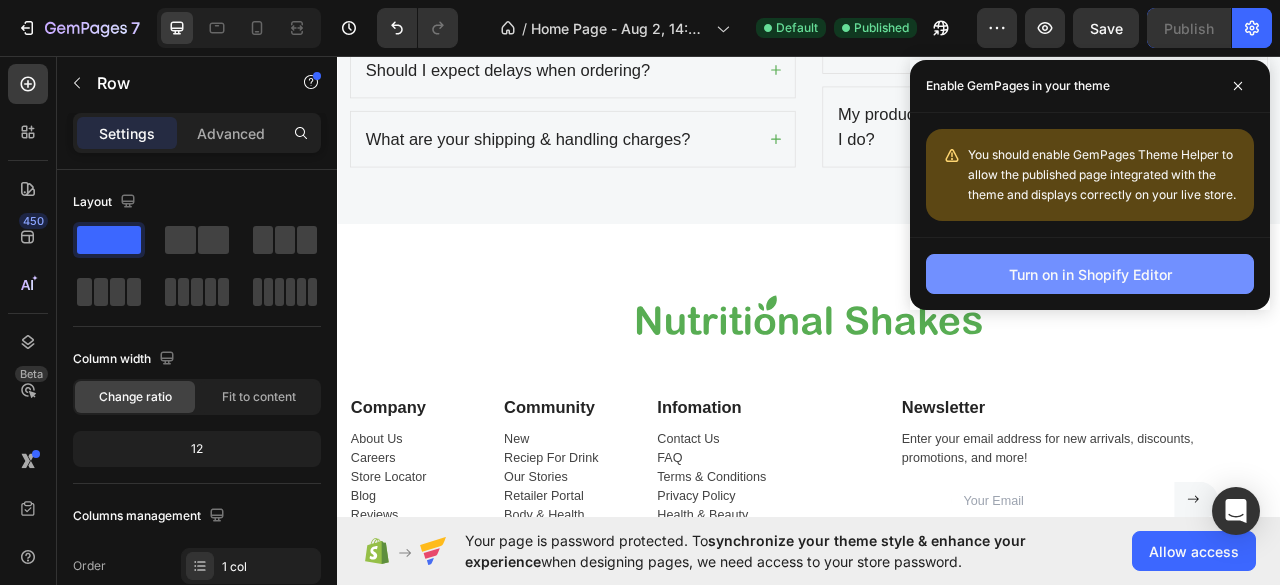 click on "Turn on in Shopify Editor" at bounding box center [1090, 274] 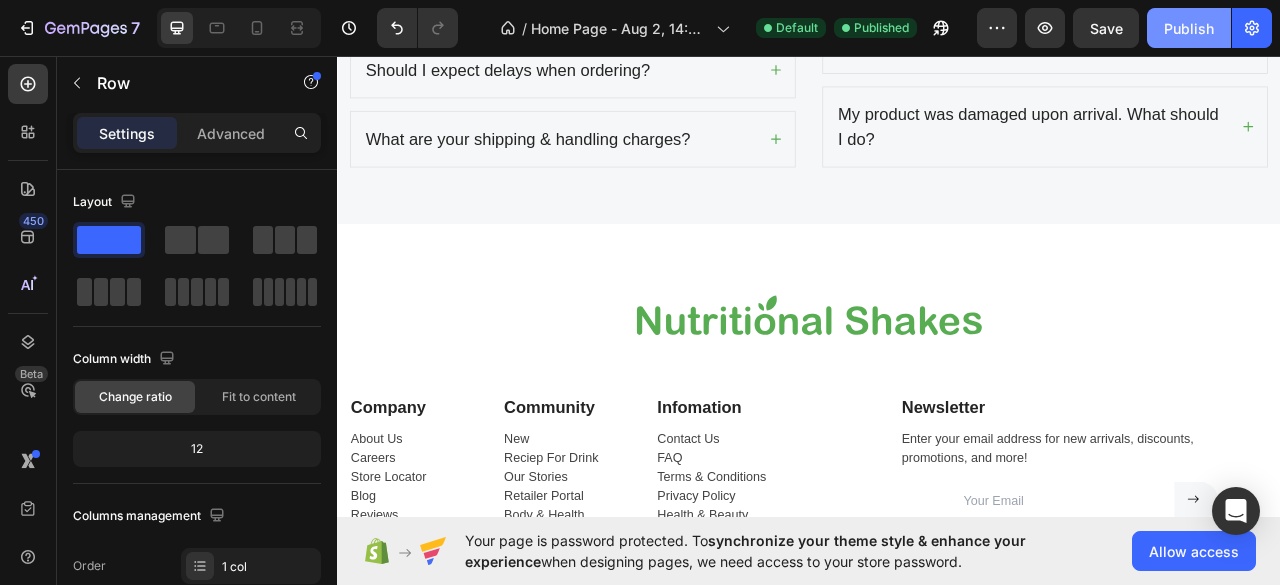 click on "Publish" at bounding box center (1189, 28) 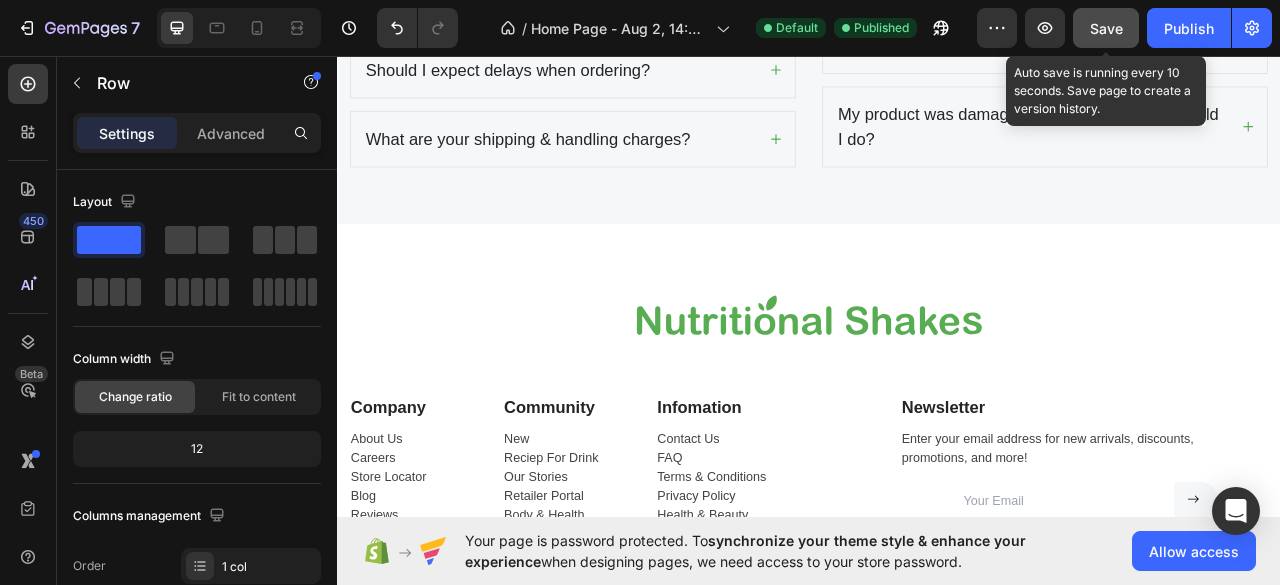 click on "Save" at bounding box center (1106, 28) 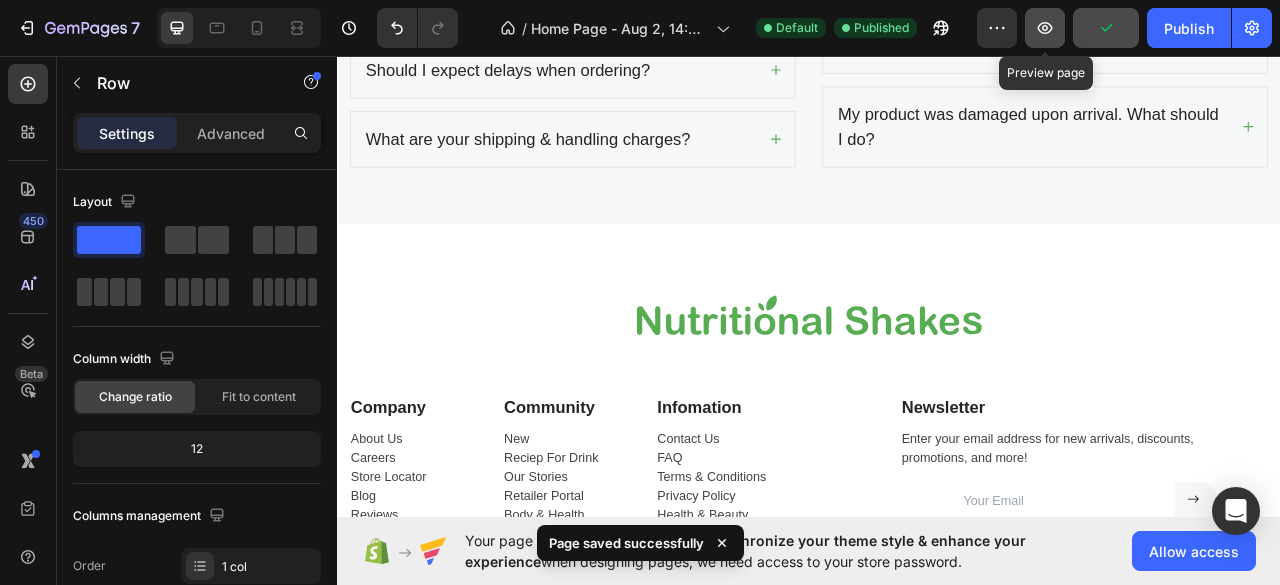 click 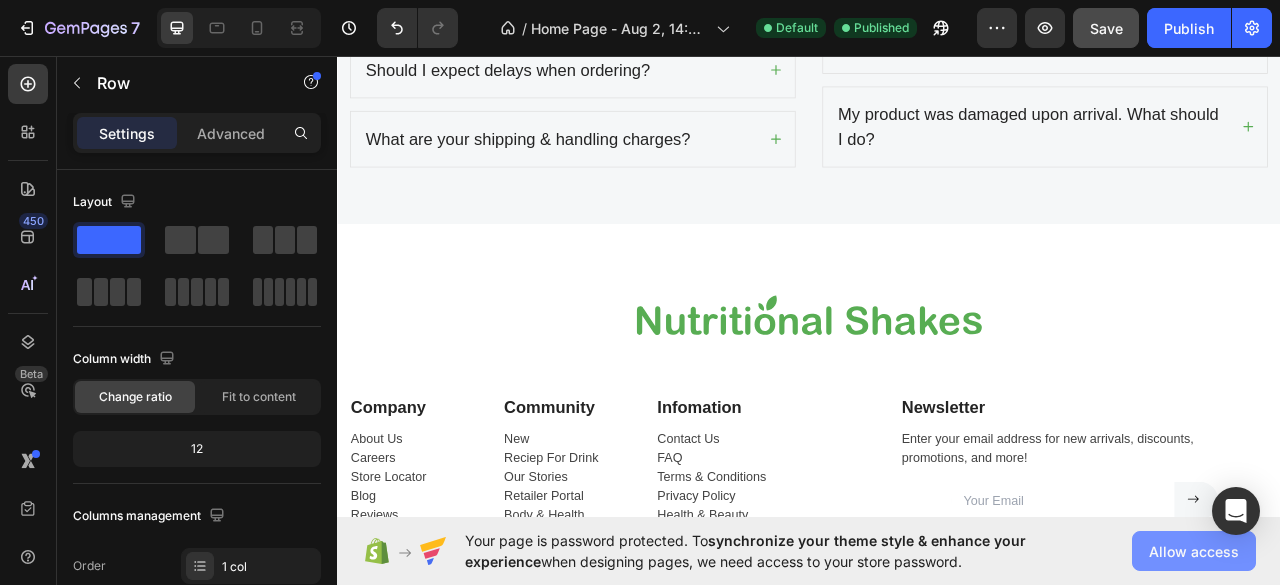 click on "Allow access" 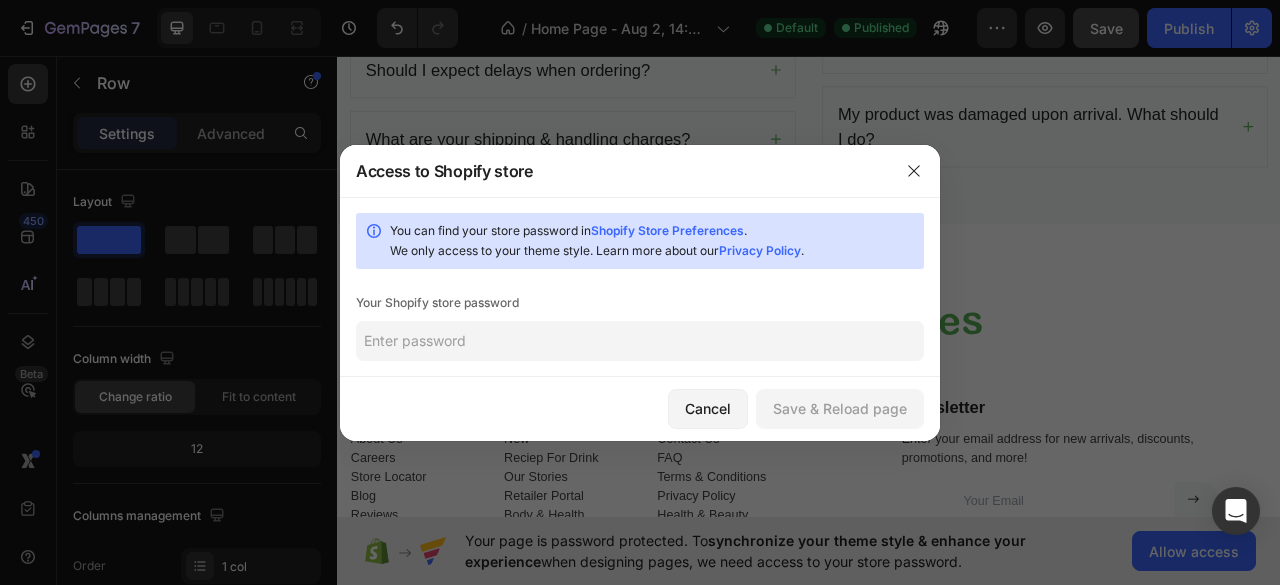 click on "Shopify Store Preferences" at bounding box center (667, 230) 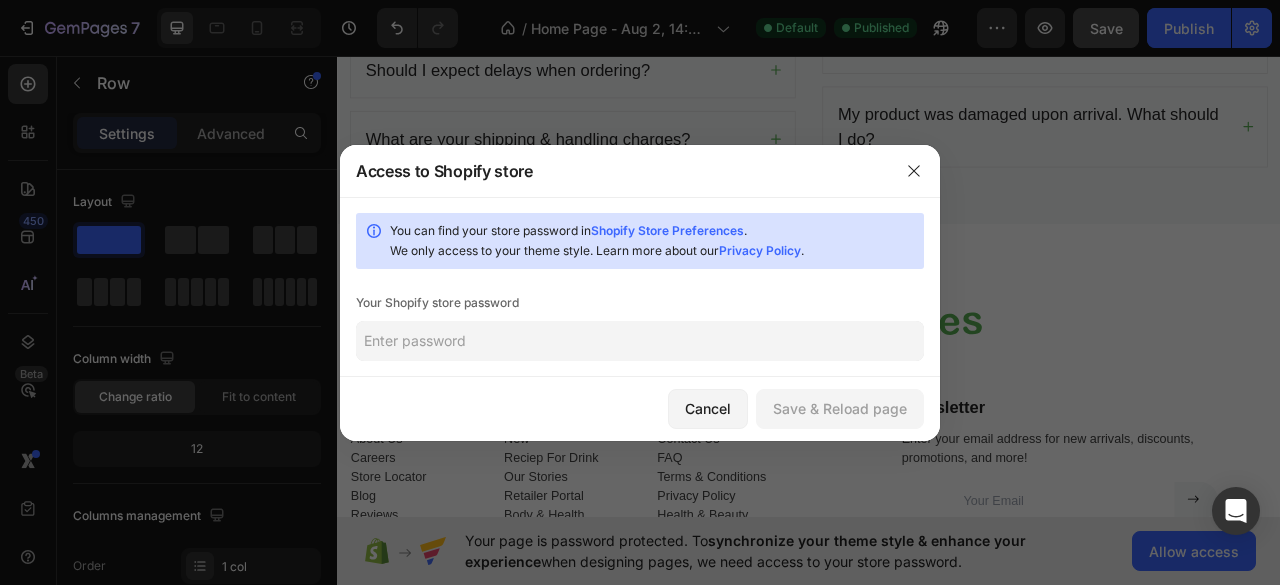 click 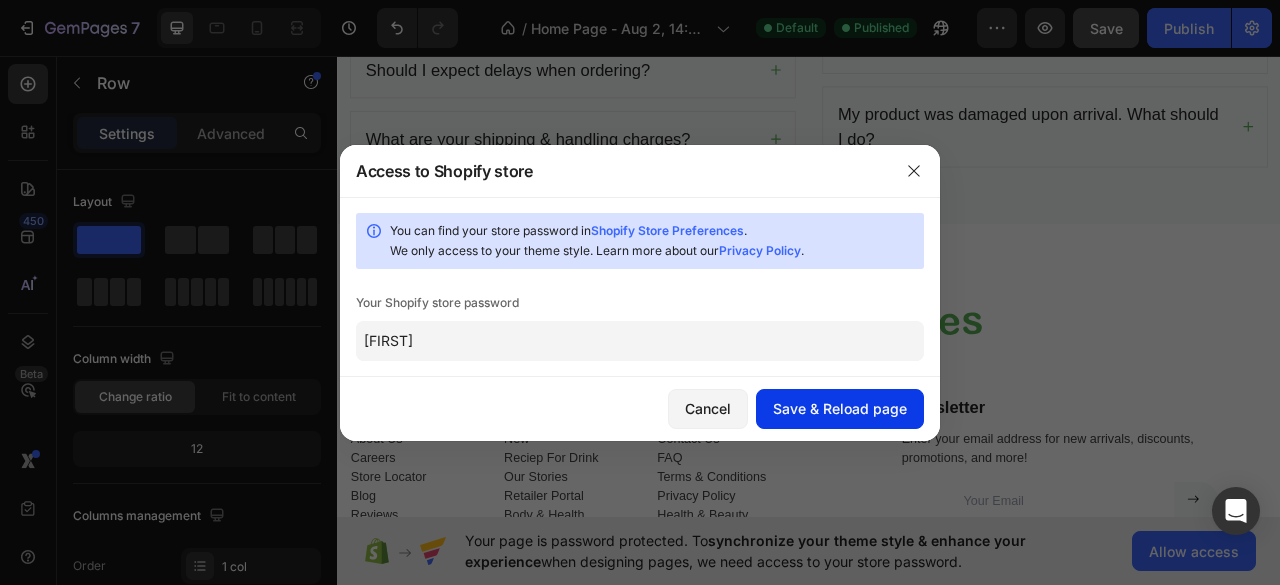 type on "udayth" 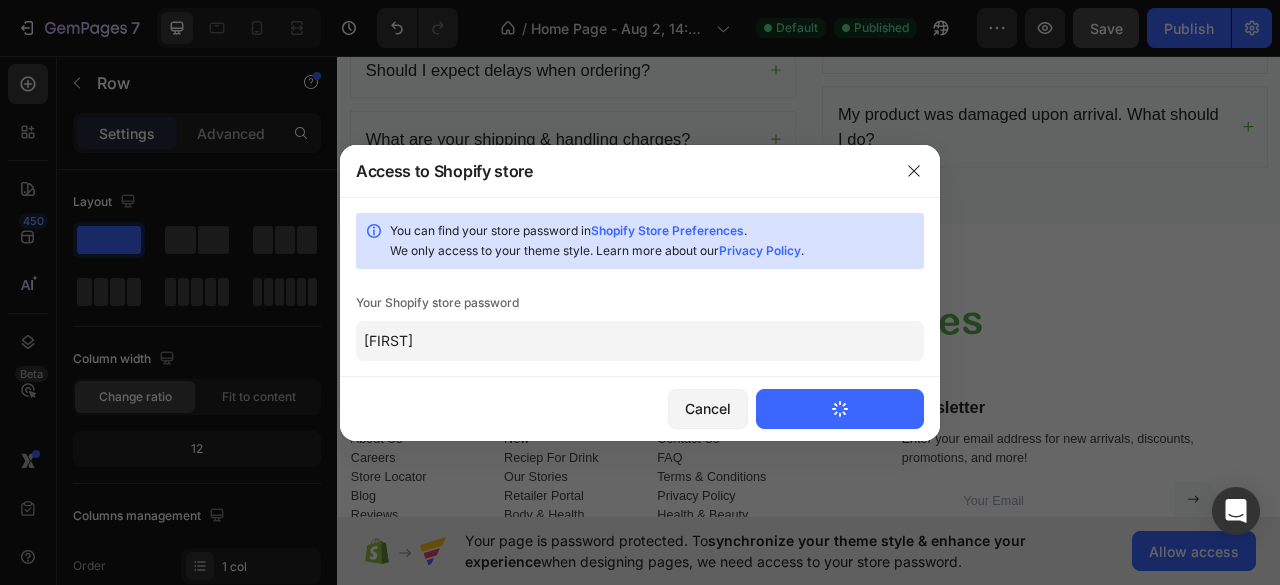 type 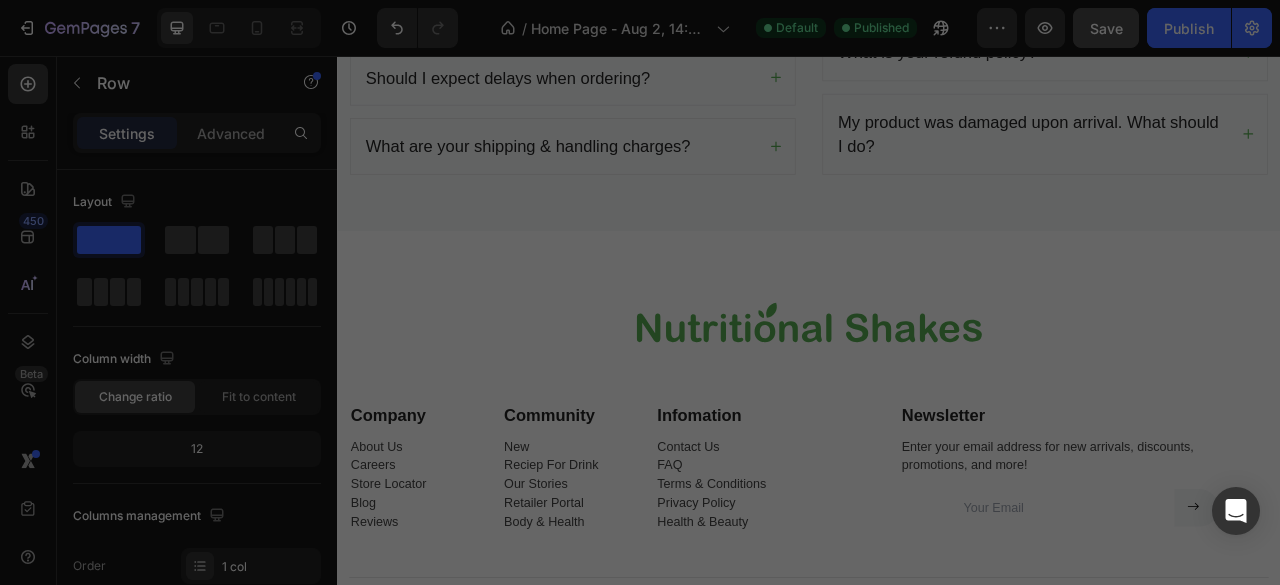 scroll, scrollTop: 0, scrollLeft: 0, axis: both 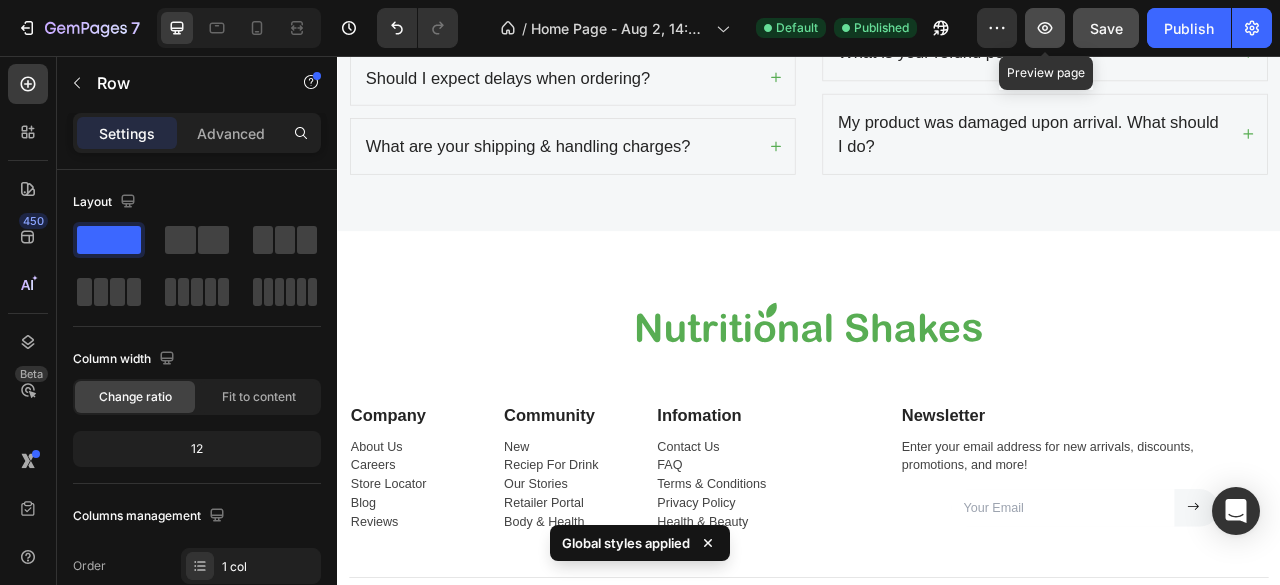 click 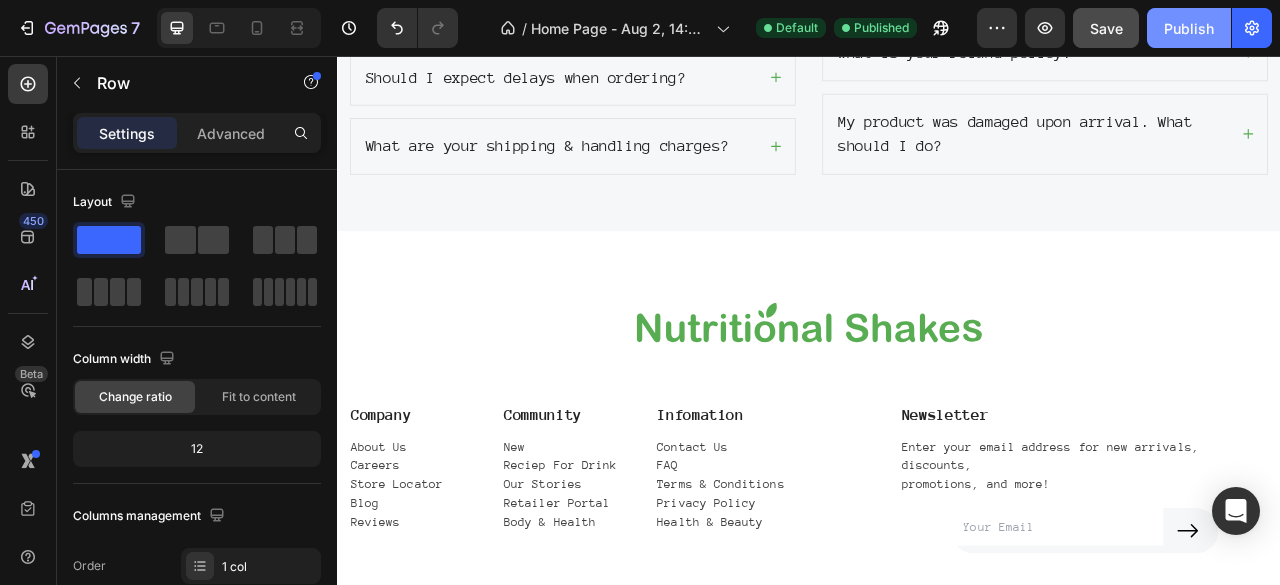 click on "Publish" at bounding box center [1189, 28] 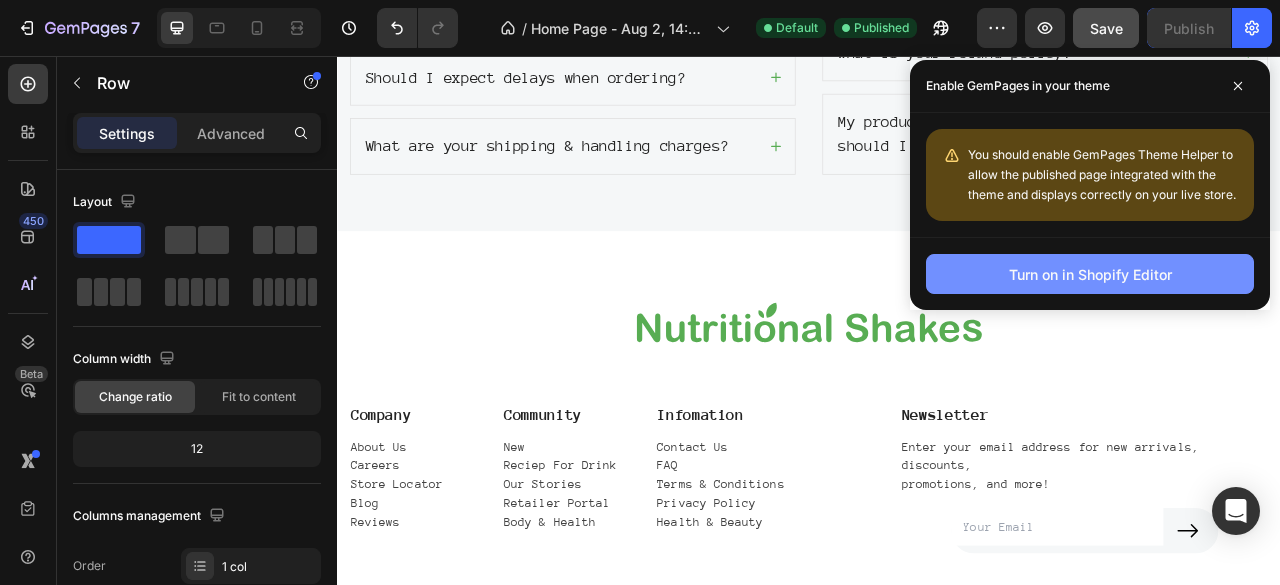 click on "Turn on in Shopify Editor" at bounding box center (1090, 274) 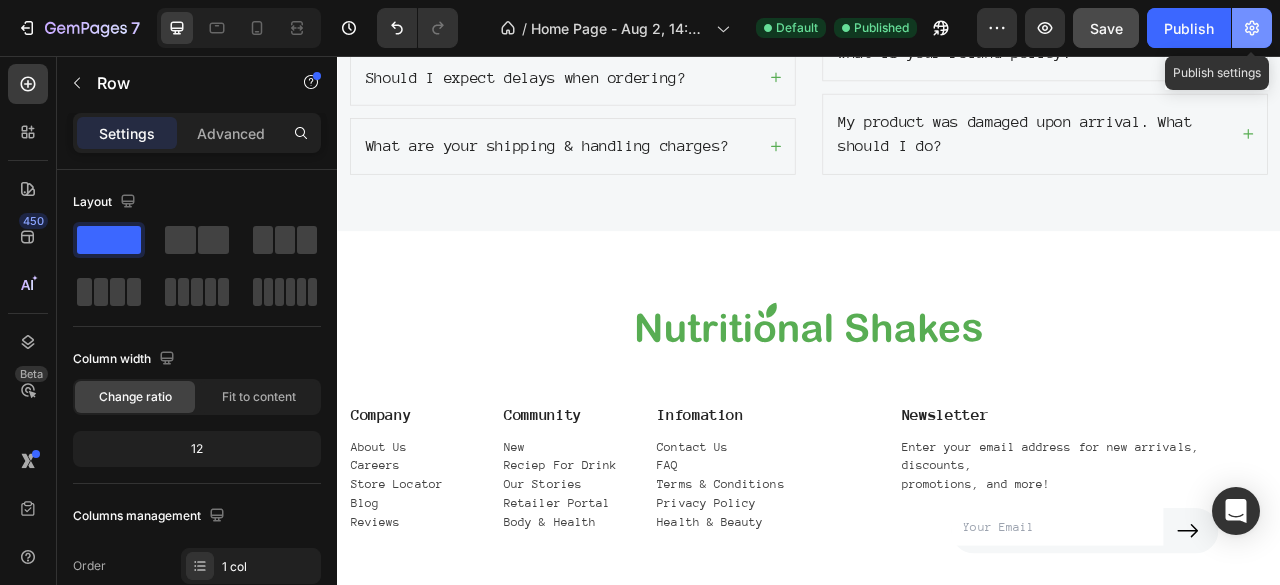 click 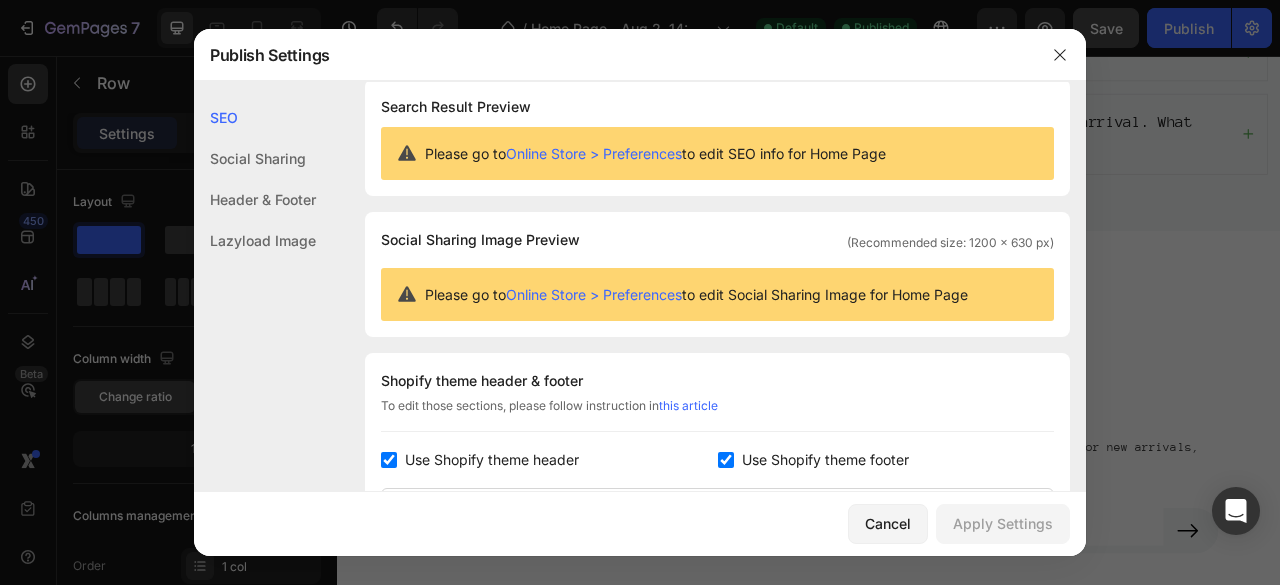 scroll, scrollTop: 0, scrollLeft: 0, axis: both 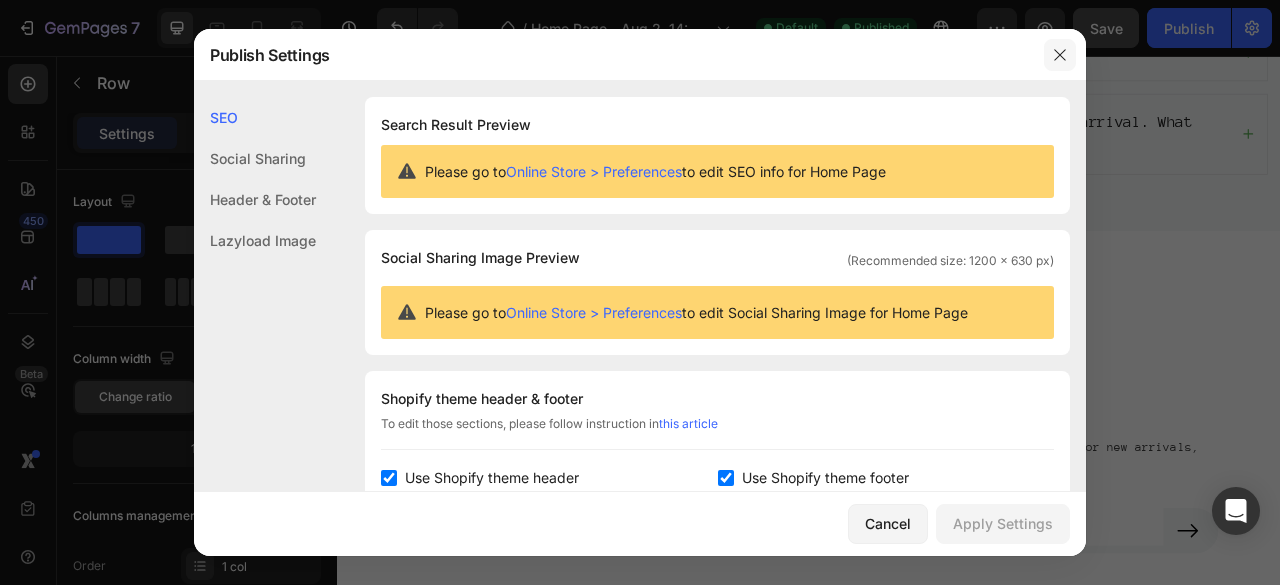 click 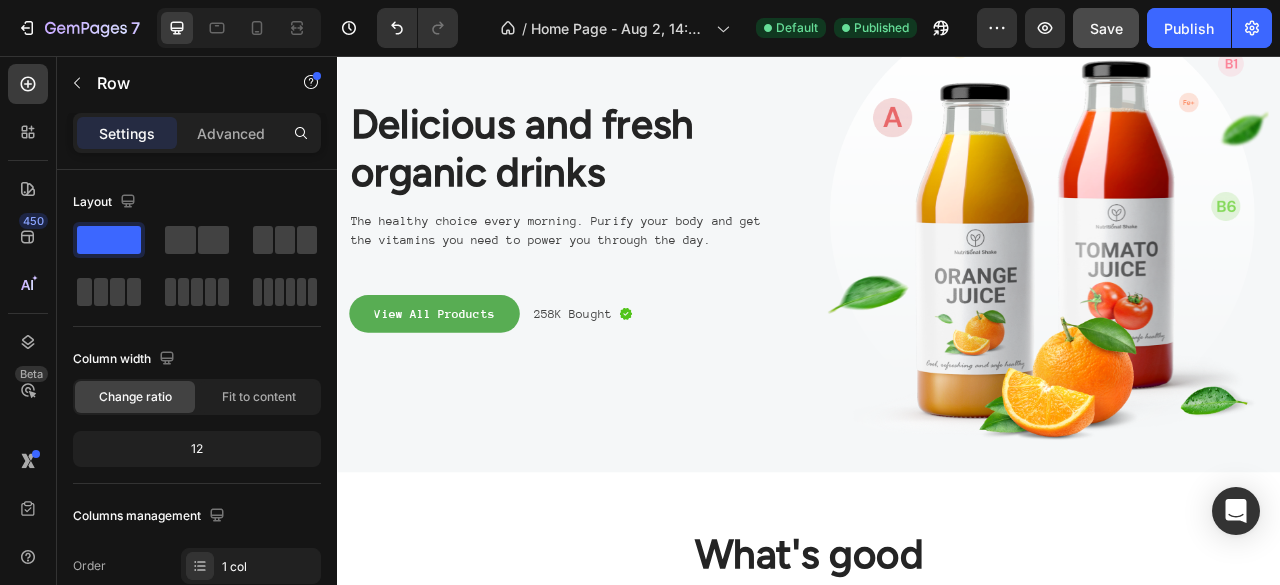 scroll, scrollTop: 0, scrollLeft: 0, axis: both 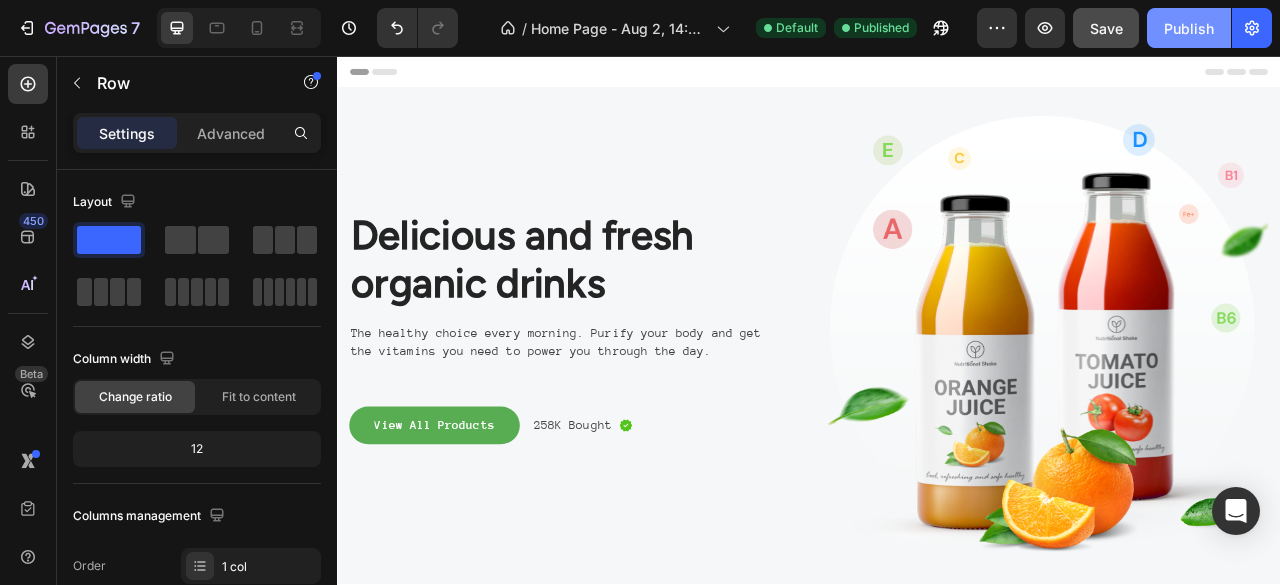 click on "Publish" at bounding box center [1189, 28] 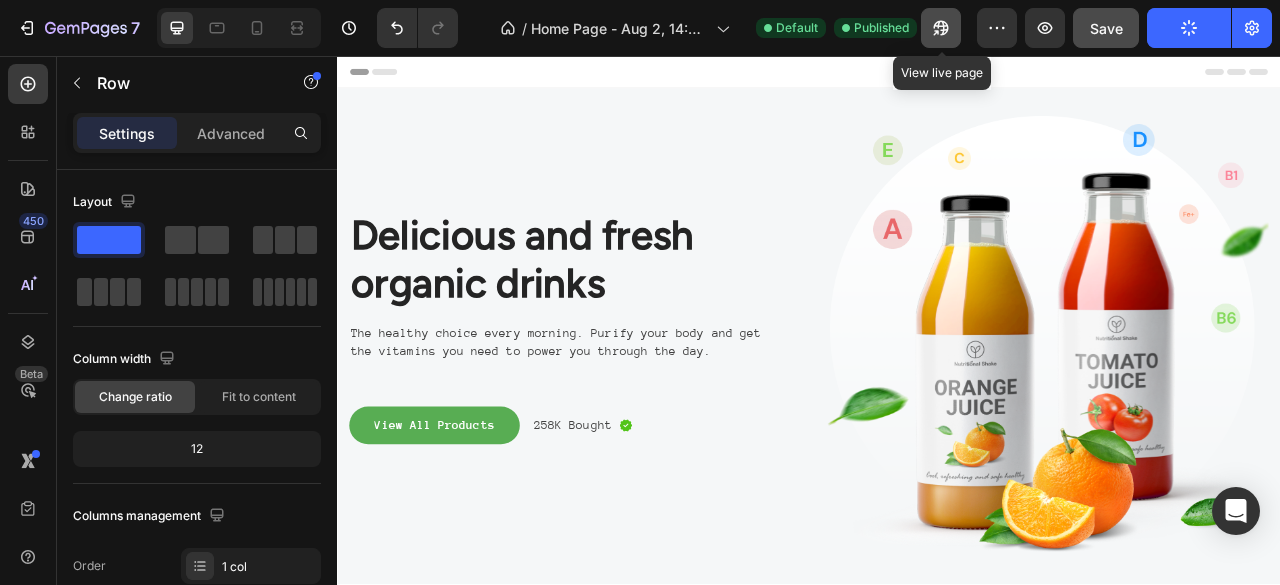 click 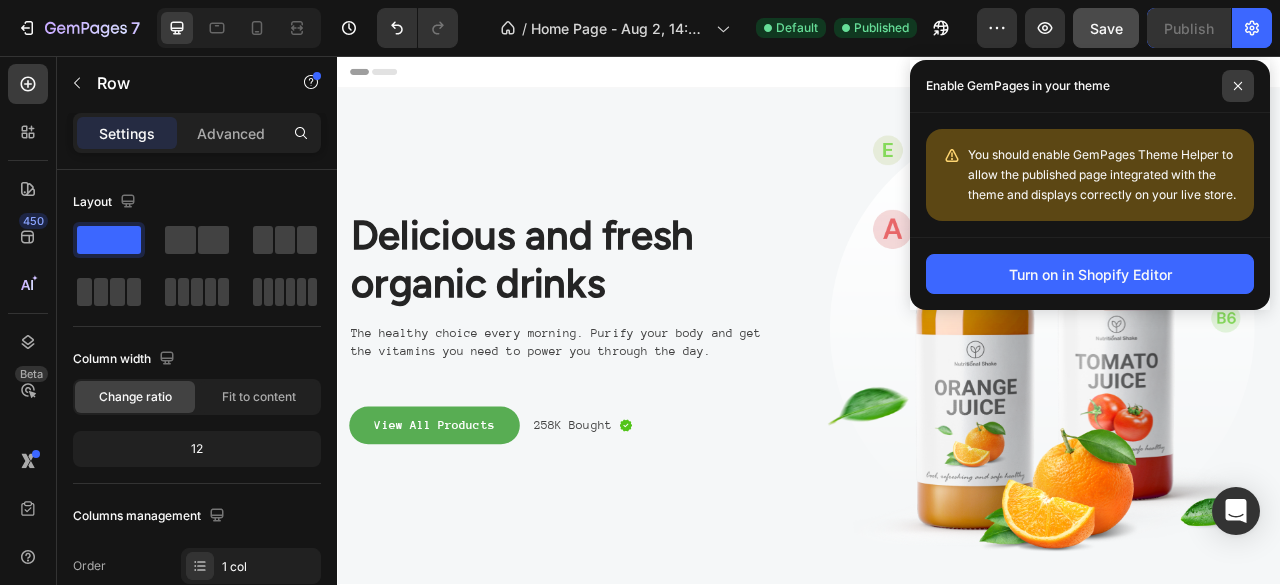 click at bounding box center (1238, 86) 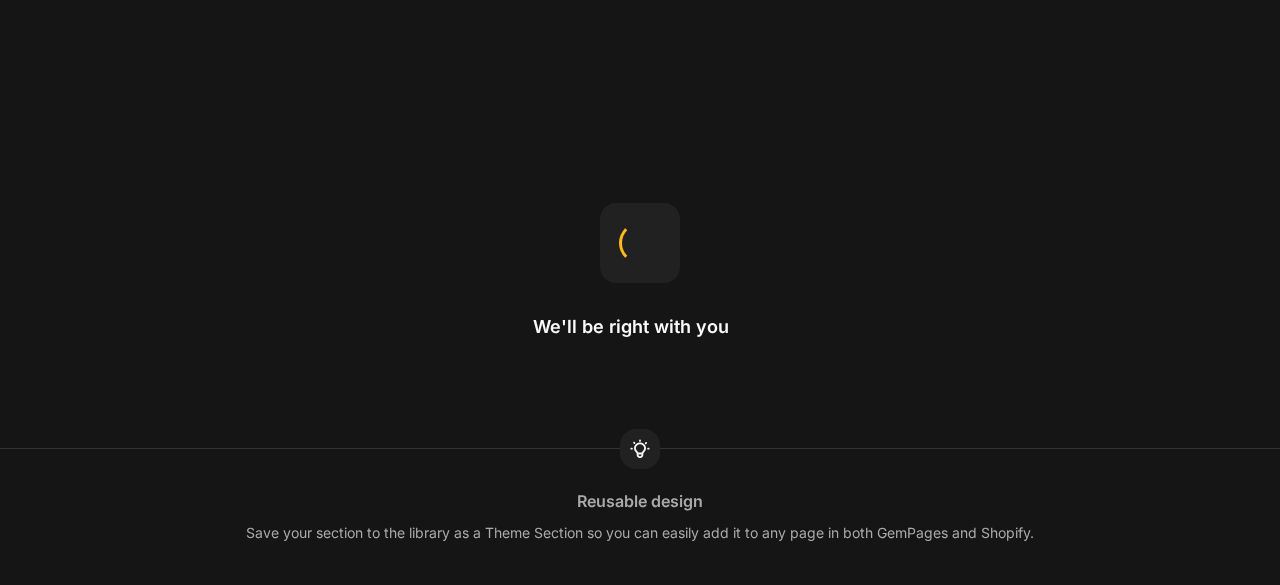 scroll, scrollTop: 0, scrollLeft: 0, axis: both 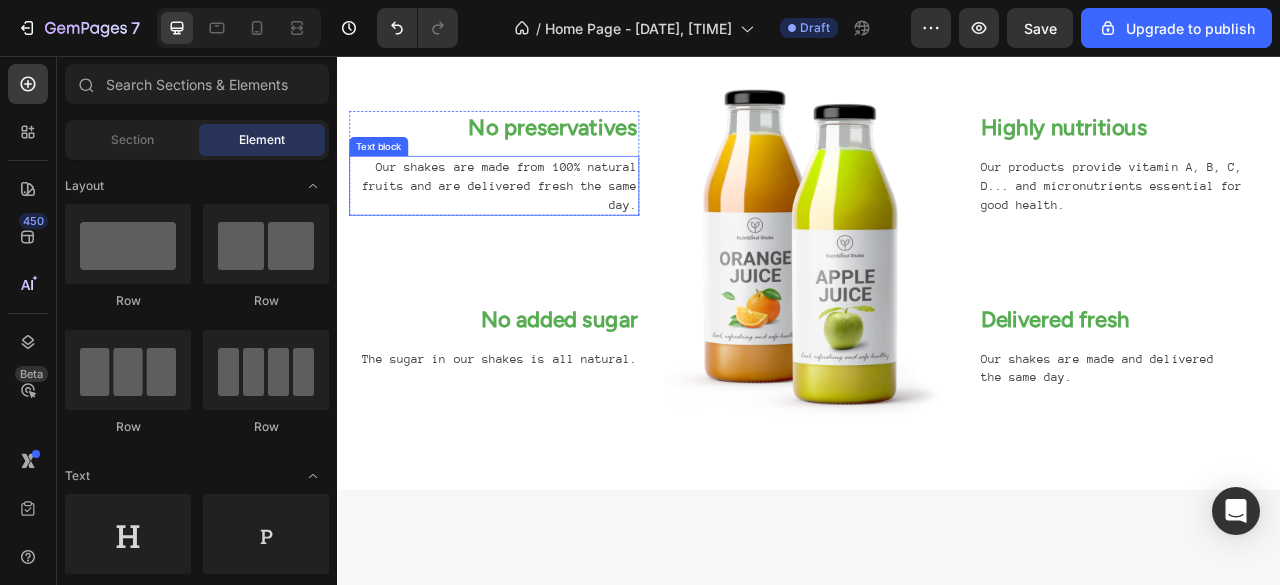 click on "Our shakes are made from 100% natural fruits and are delivered fresh the same day." at bounding box center (536, 221) 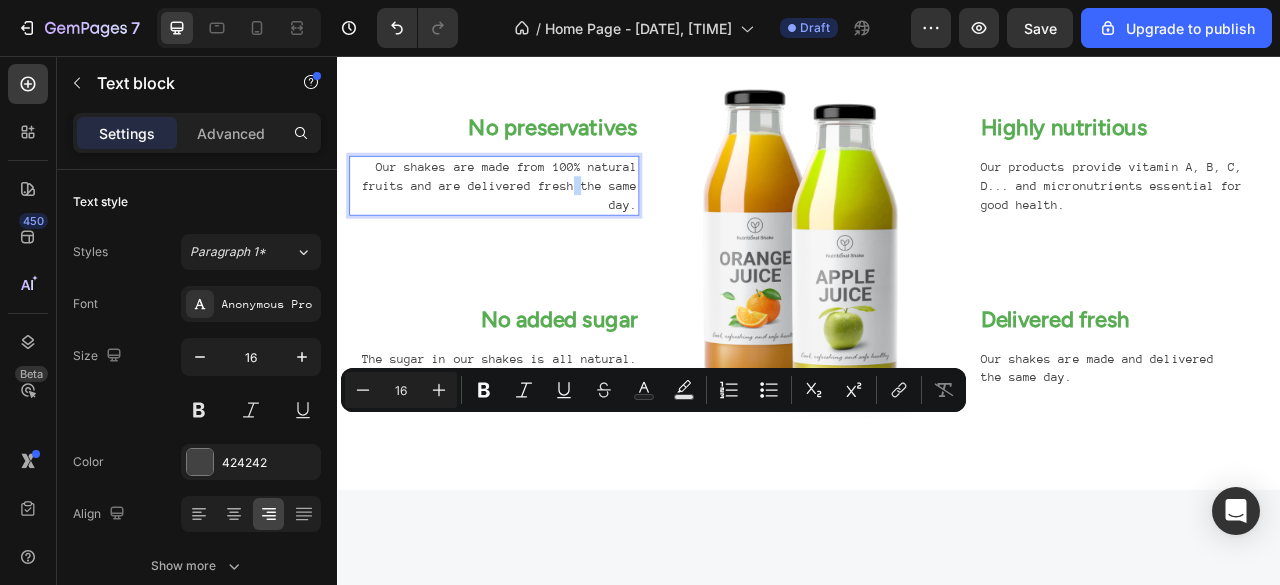 click on "Our shakes are made from 100% natural fruits and are delivered fresh the same day." at bounding box center (536, 221) 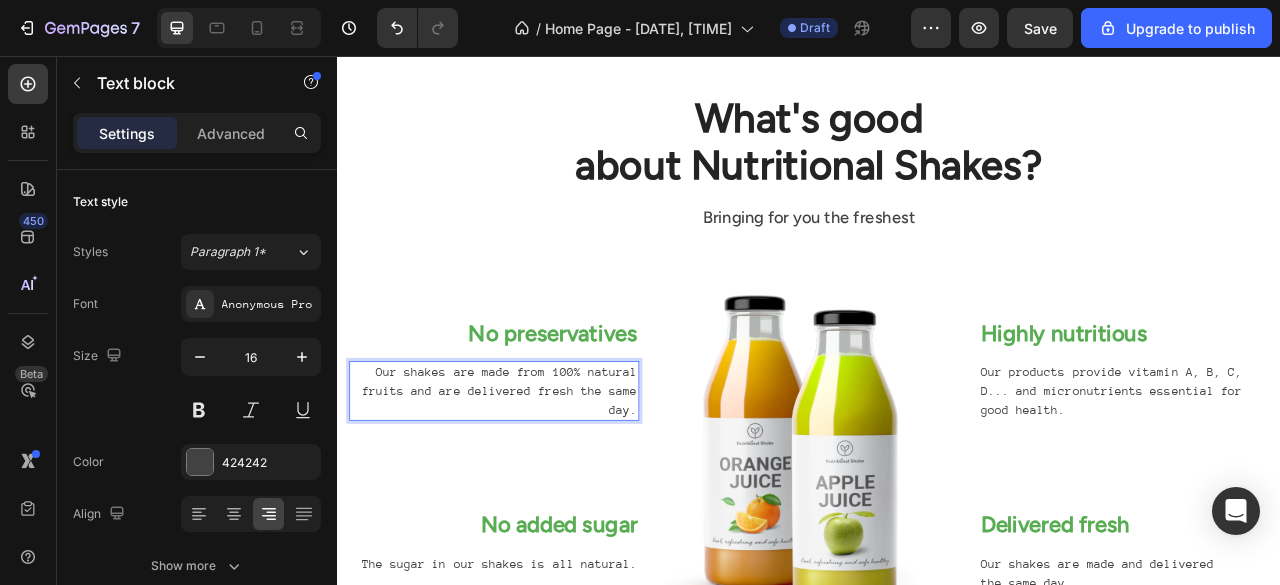 scroll, scrollTop: 707, scrollLeft: 0, axis: vertical 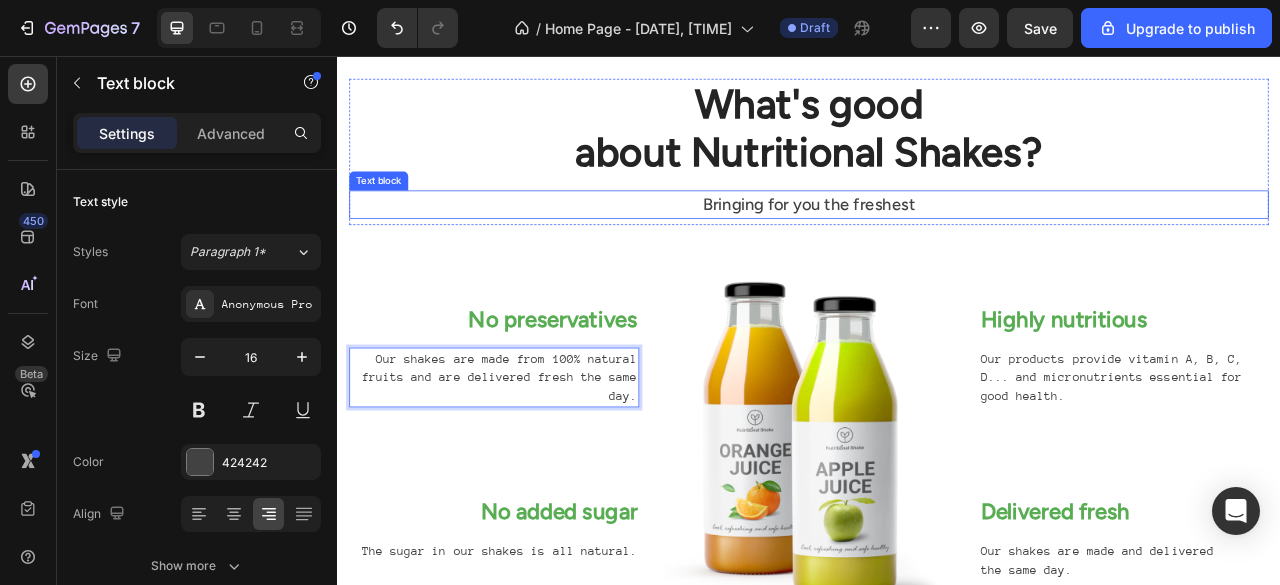 click on "Bringing for you the freshest" at bounding box center (937, 245) 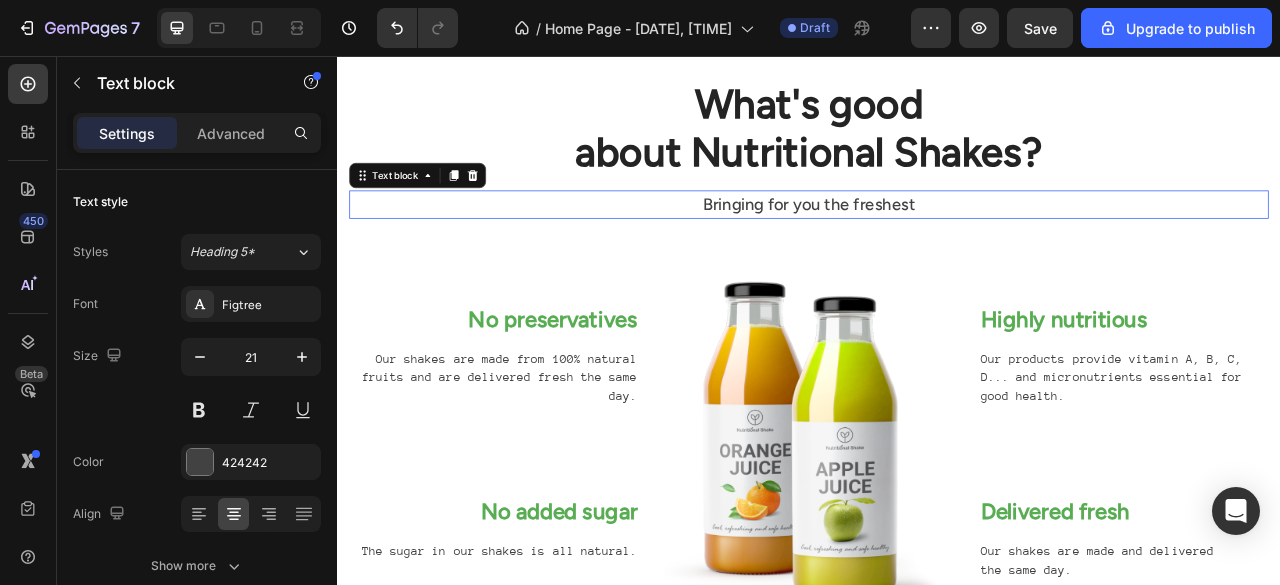click on "Bringing for you the freshest" at bounding box center [937, 245] 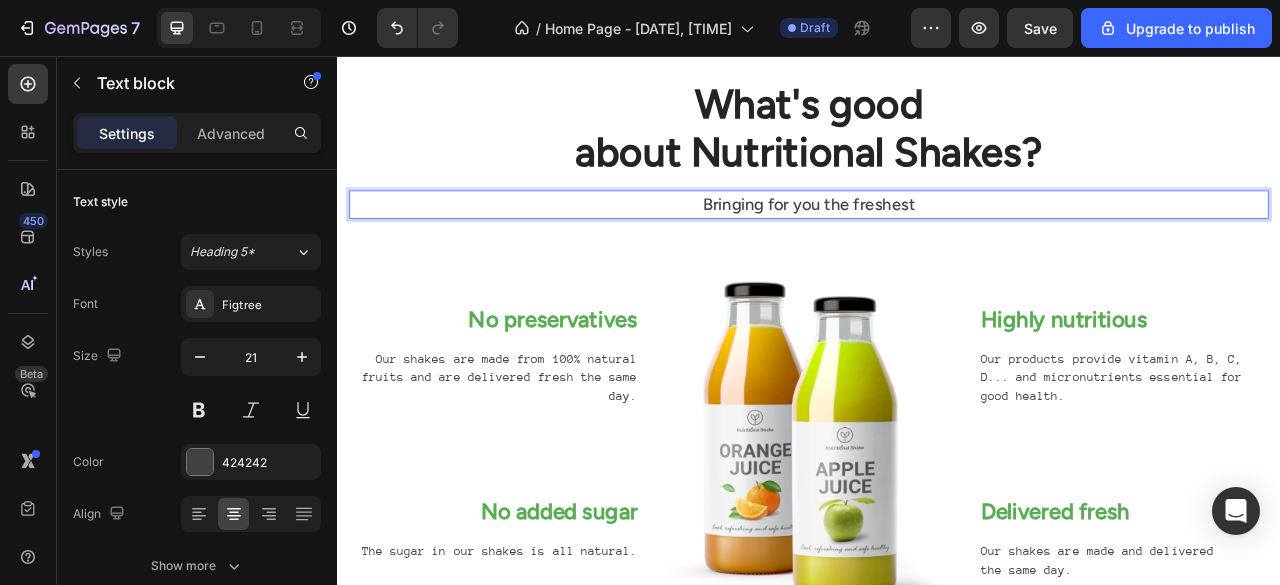 click on "Bringing for you the freshest" at bounding box center (937, 245) 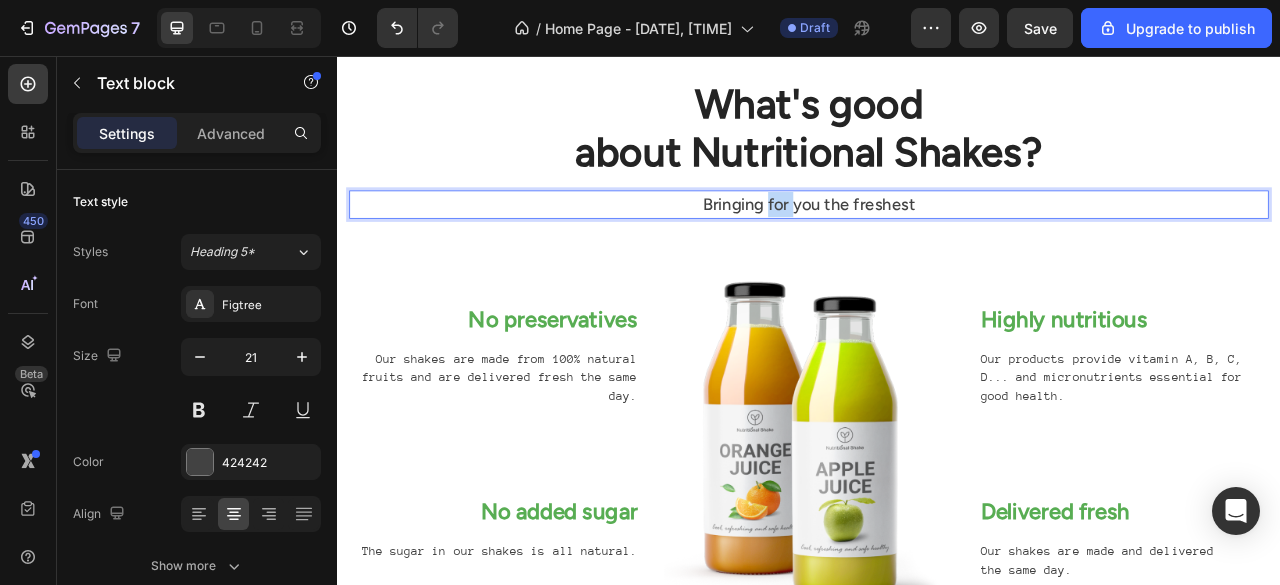 click on "Bringing for you the freshest" at bounding box center (937, 245) 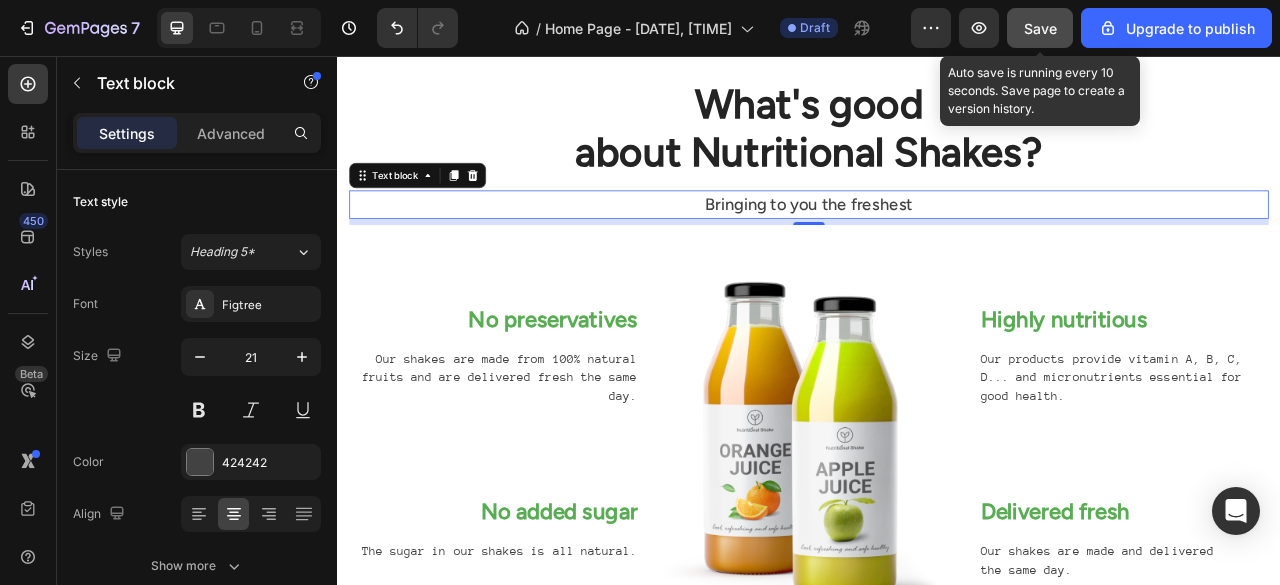 click on "Save" at bounding box center (1040, 28) 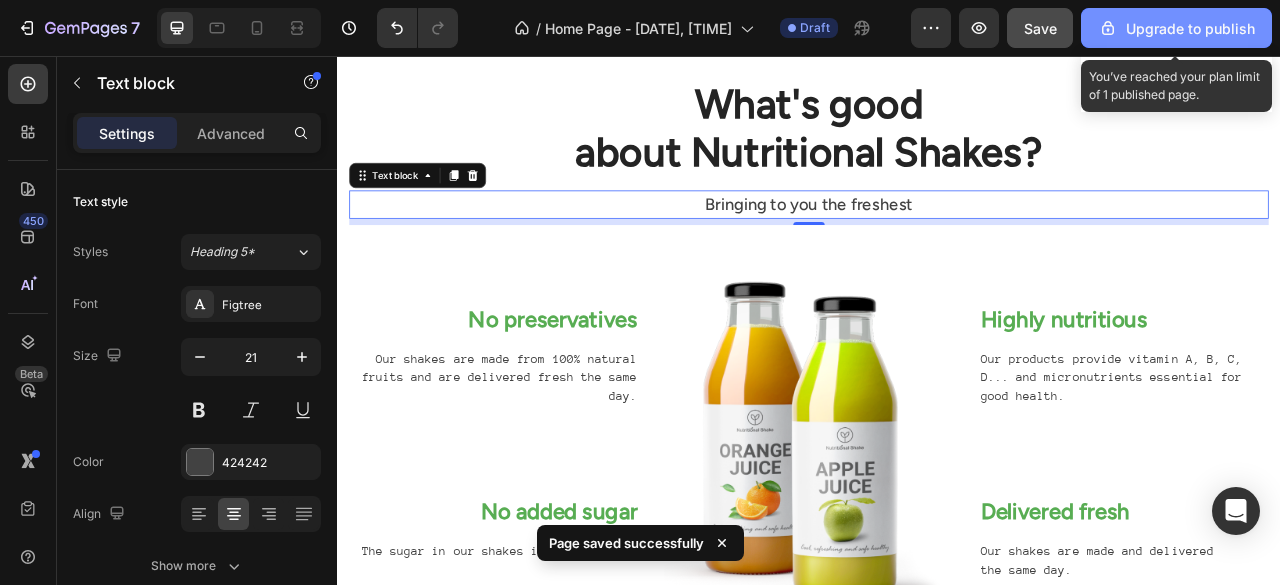 click on "Upgrade to publish" at bounding box center (1176, 28) 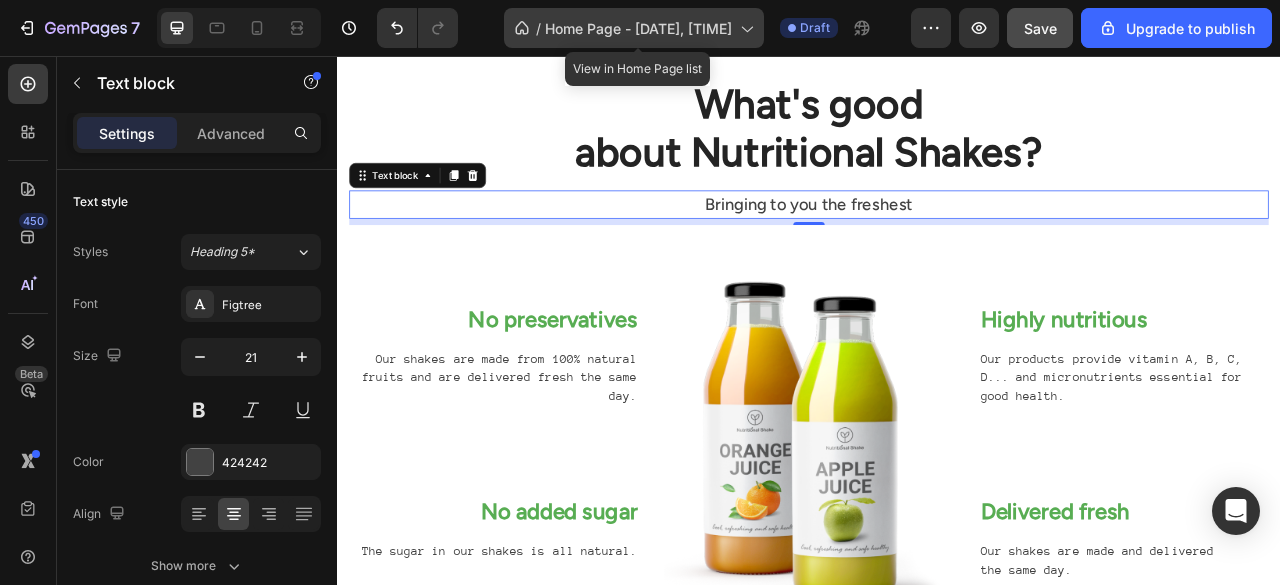 click 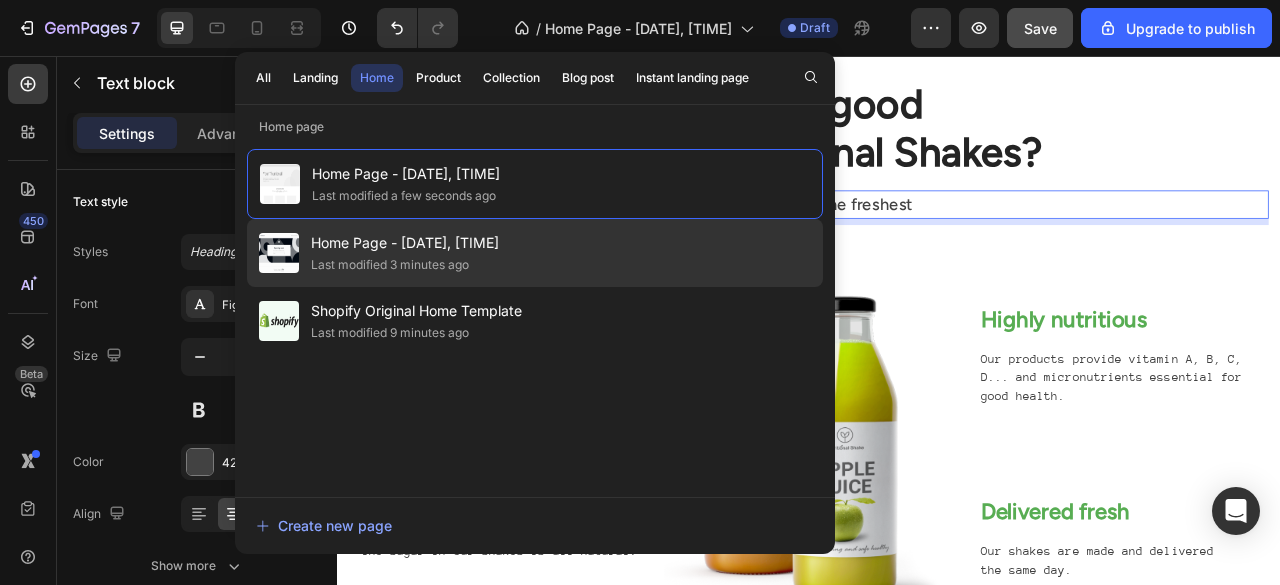click on "Home Page - Aug 2, 14:06:52 Last modified 3 minutes ago" 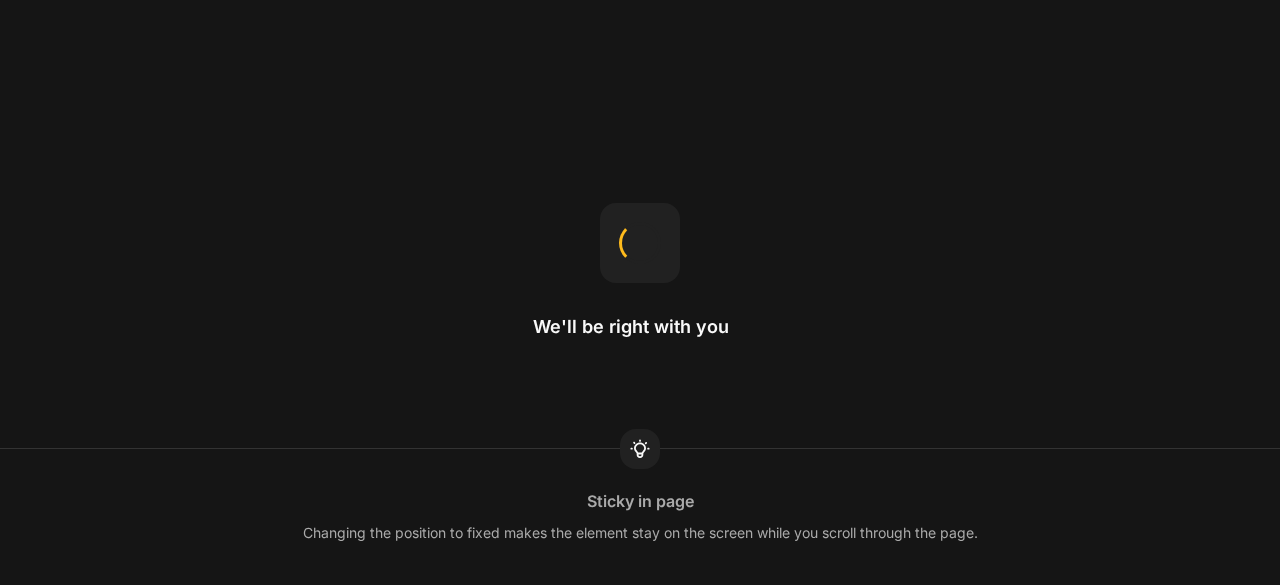scroll, scrollTop: 0, scrollLeft: 0, axis: both 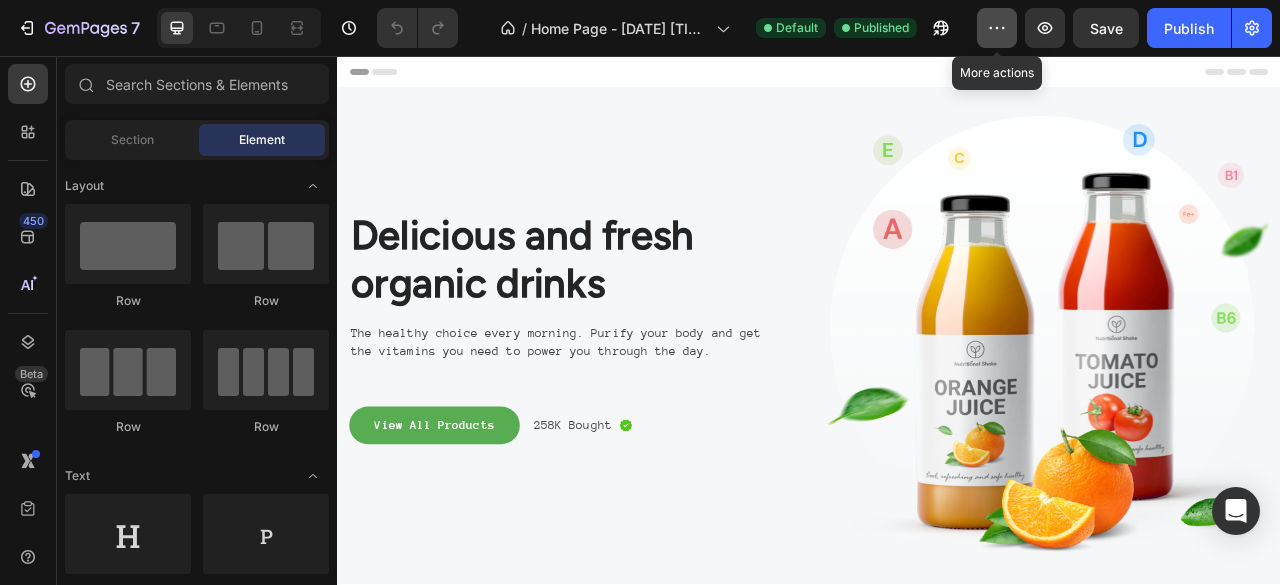 click 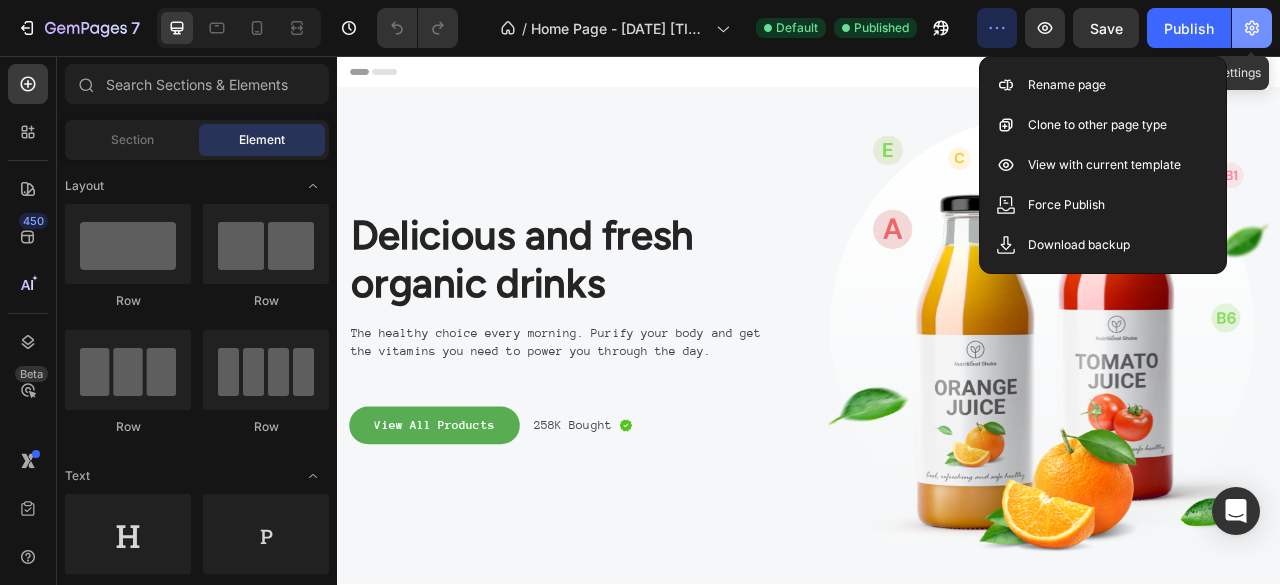 click 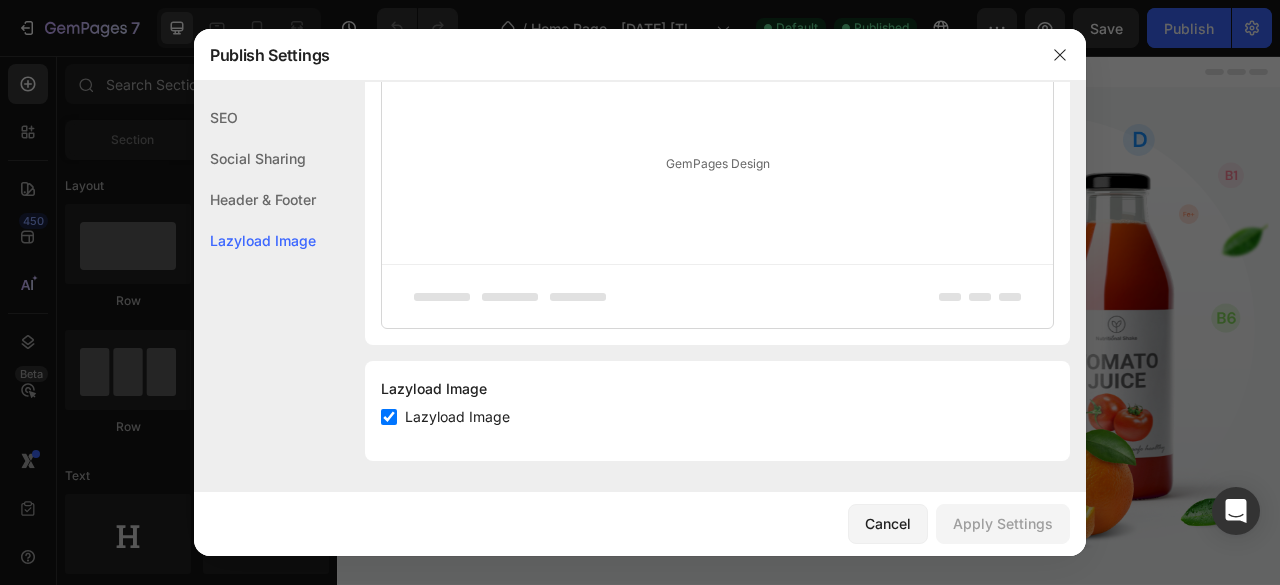 scroll, scrollTop: 0, scrollLeft: 0, axis: both 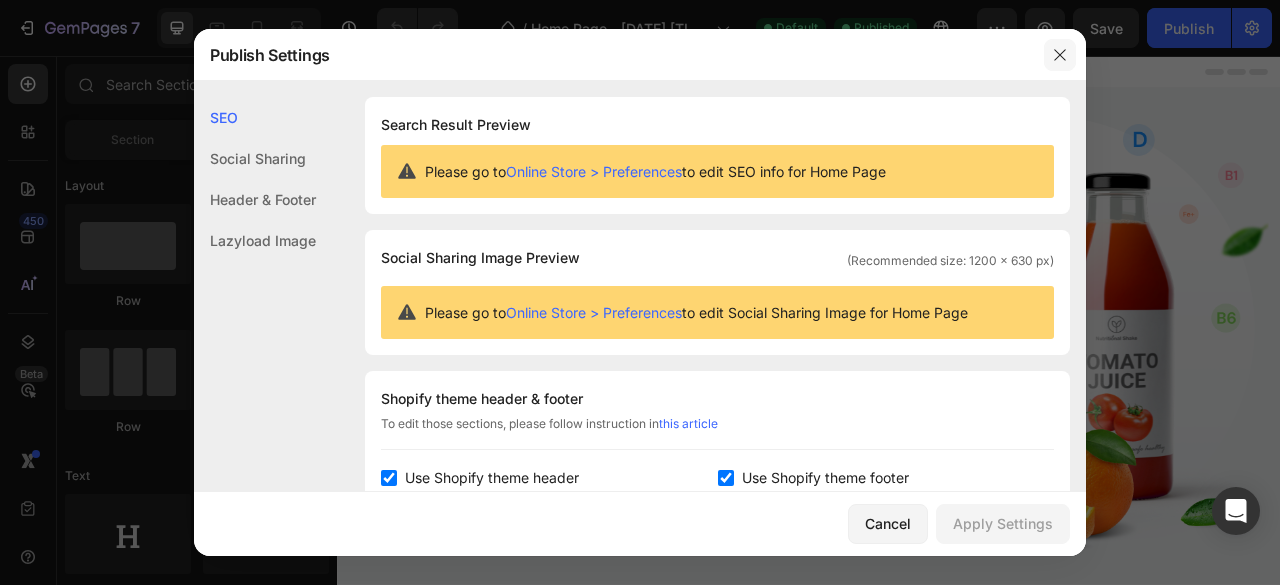 click 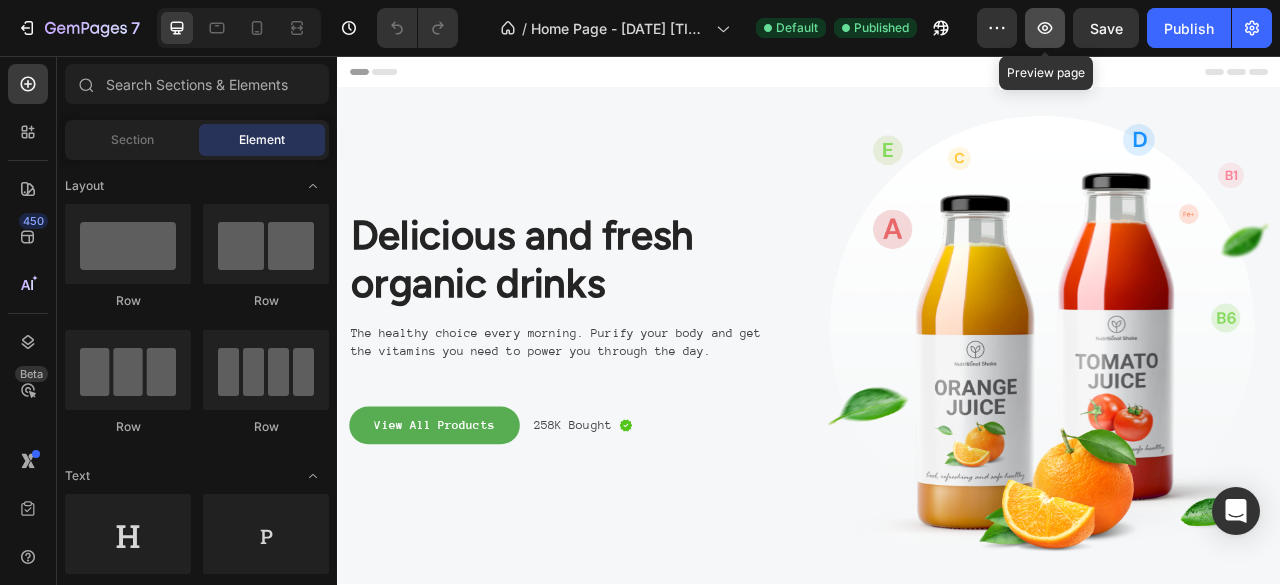 click 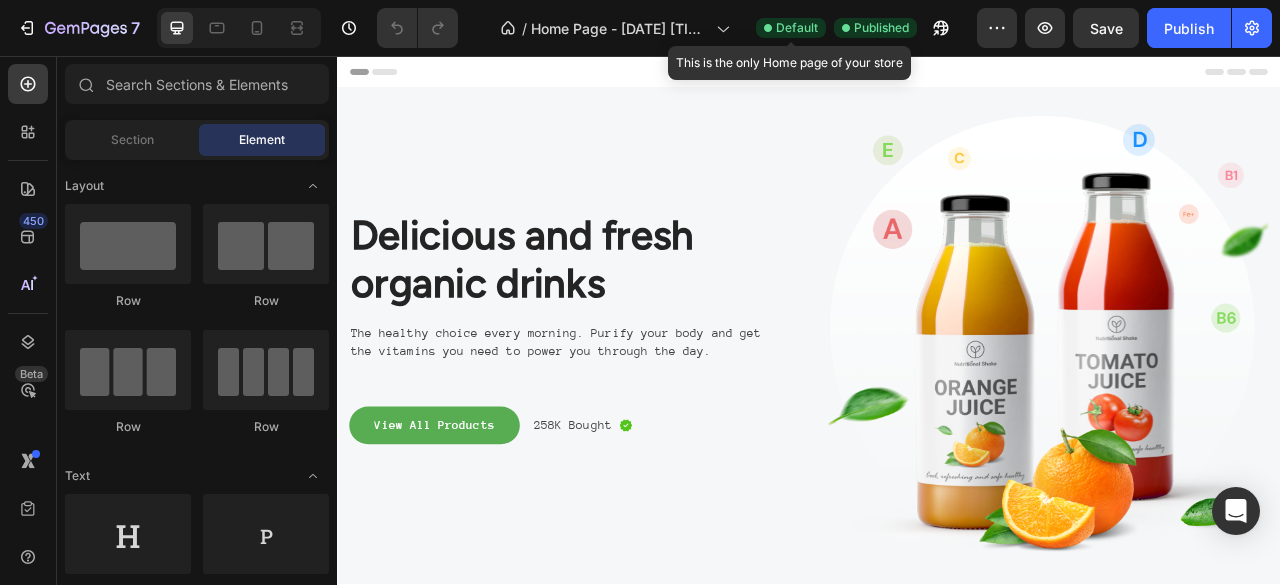 click on "Default" at bounding box center [797, 28] 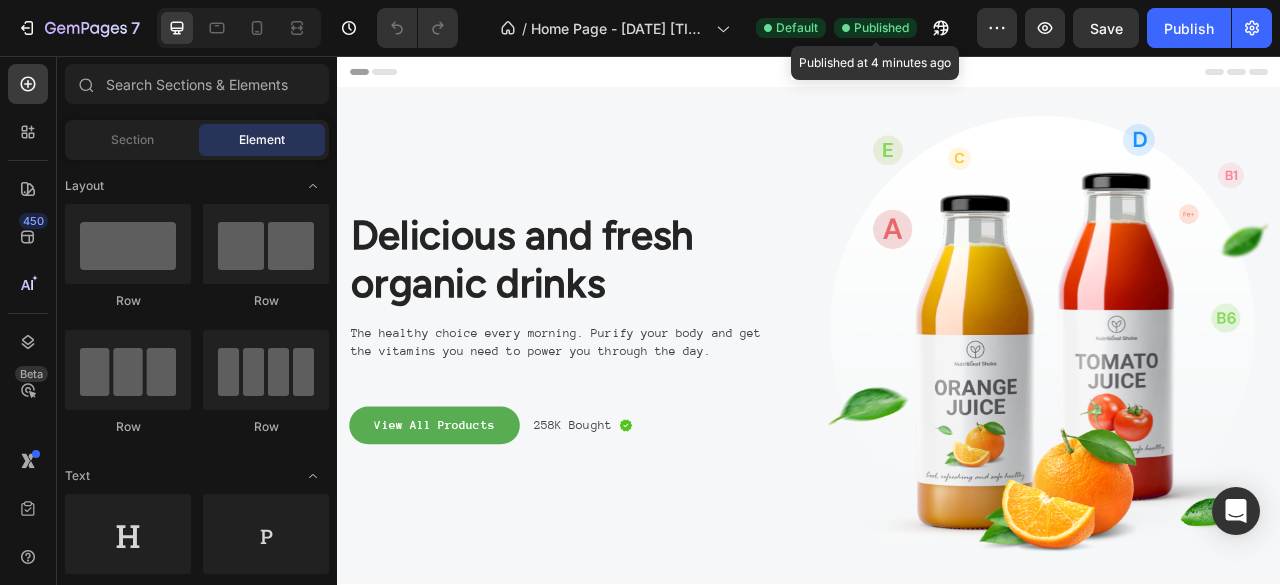 click on "Published" at bounding box center [881, 28] 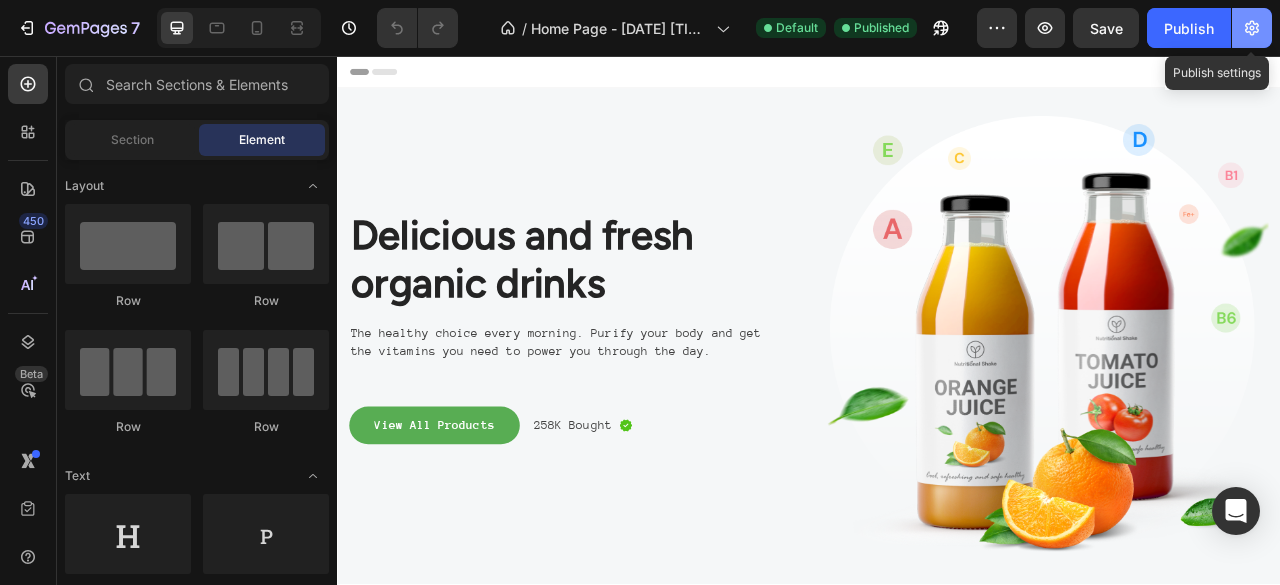 click 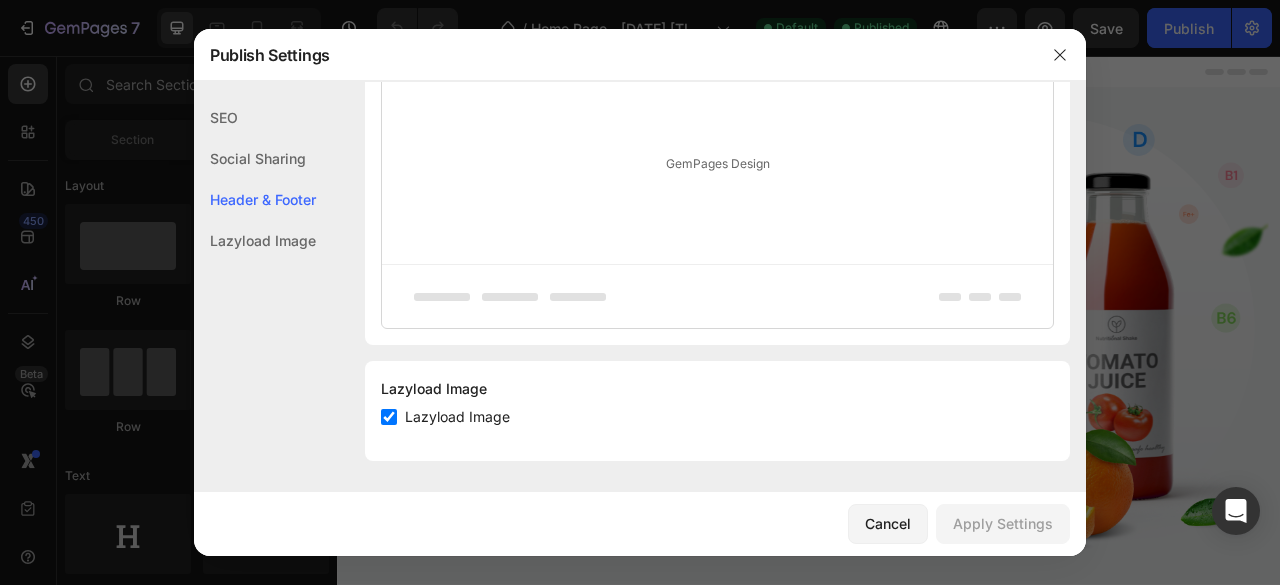 scroll, scrollTop: 0, scrollLeft: 0, axis: both 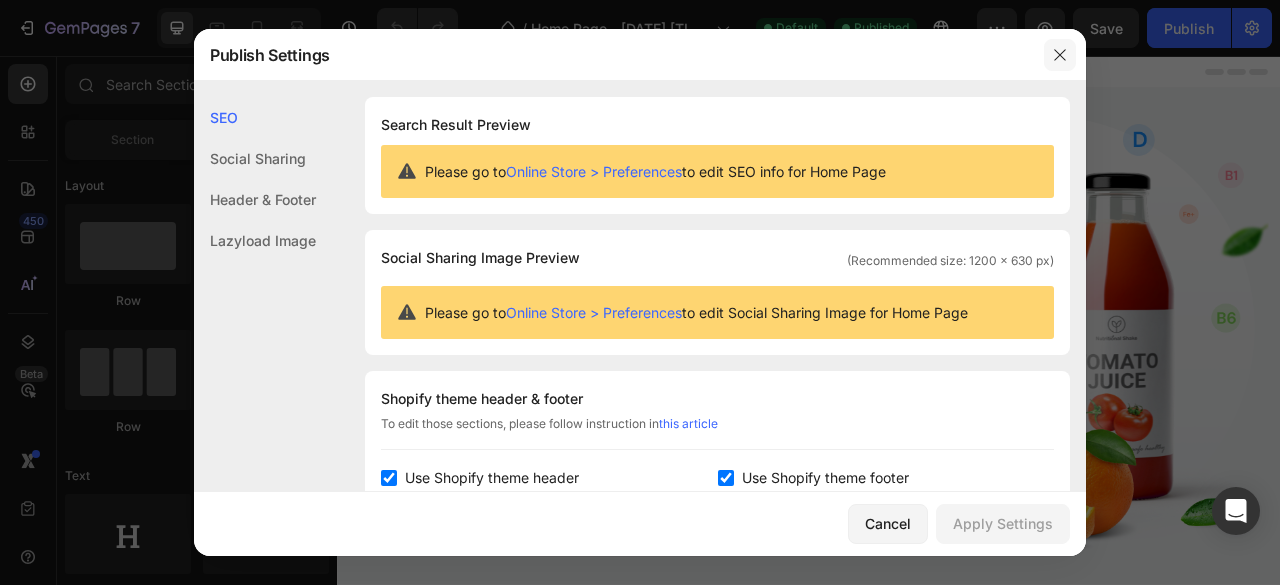 click 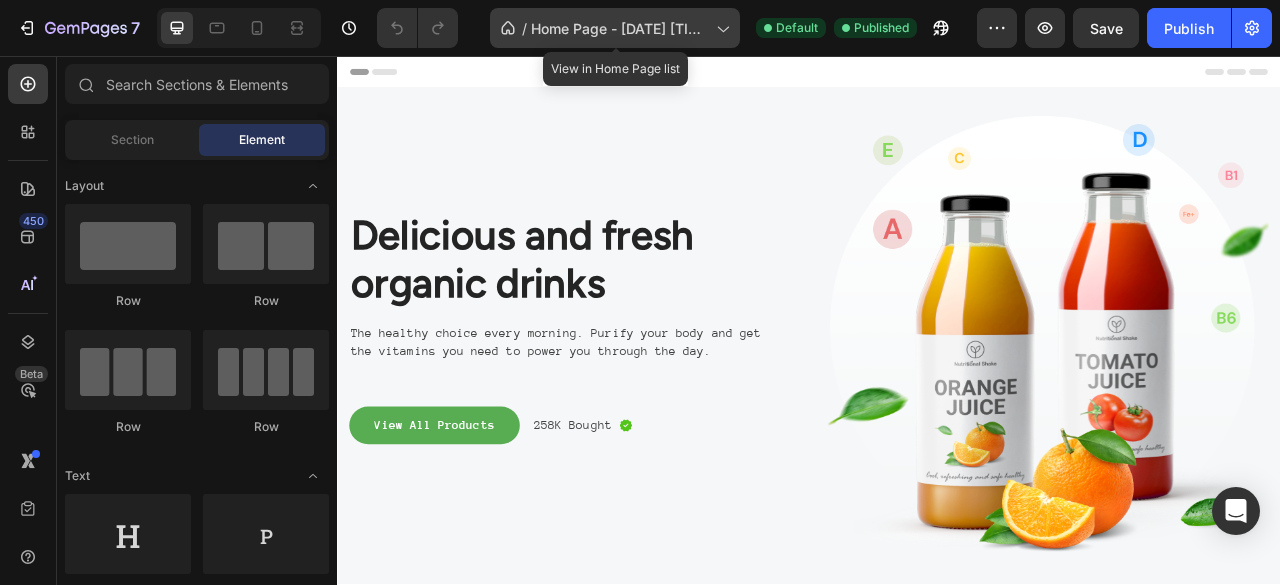 click on "/  Home Page - Aug 2, 14:06:52" 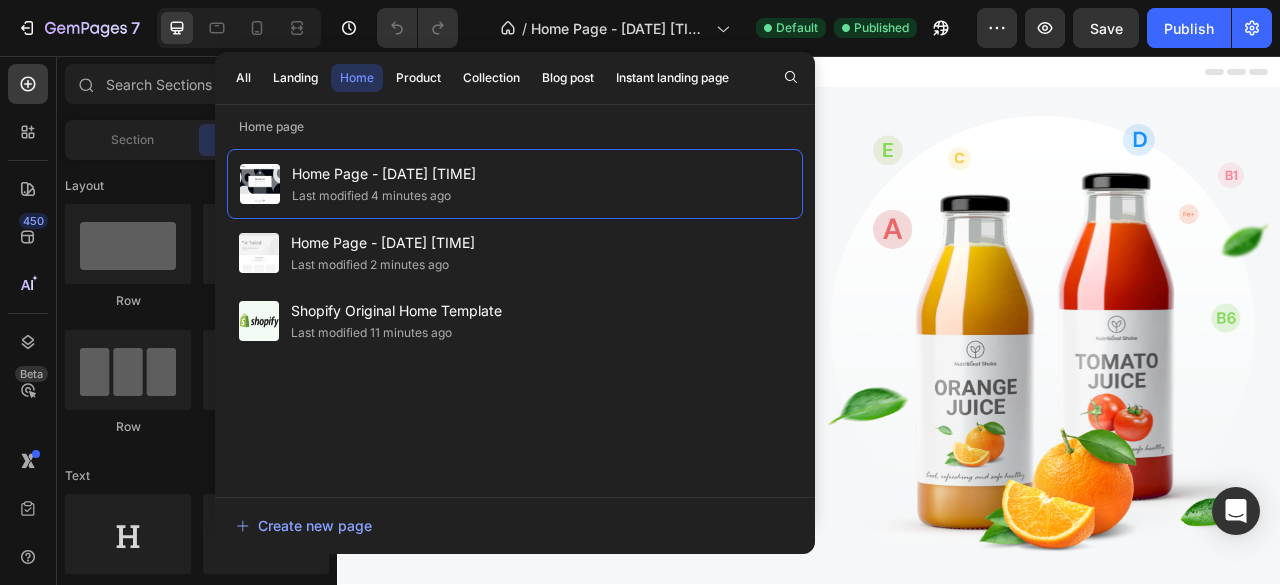 click on "Header" at bounding box center (937, 76) 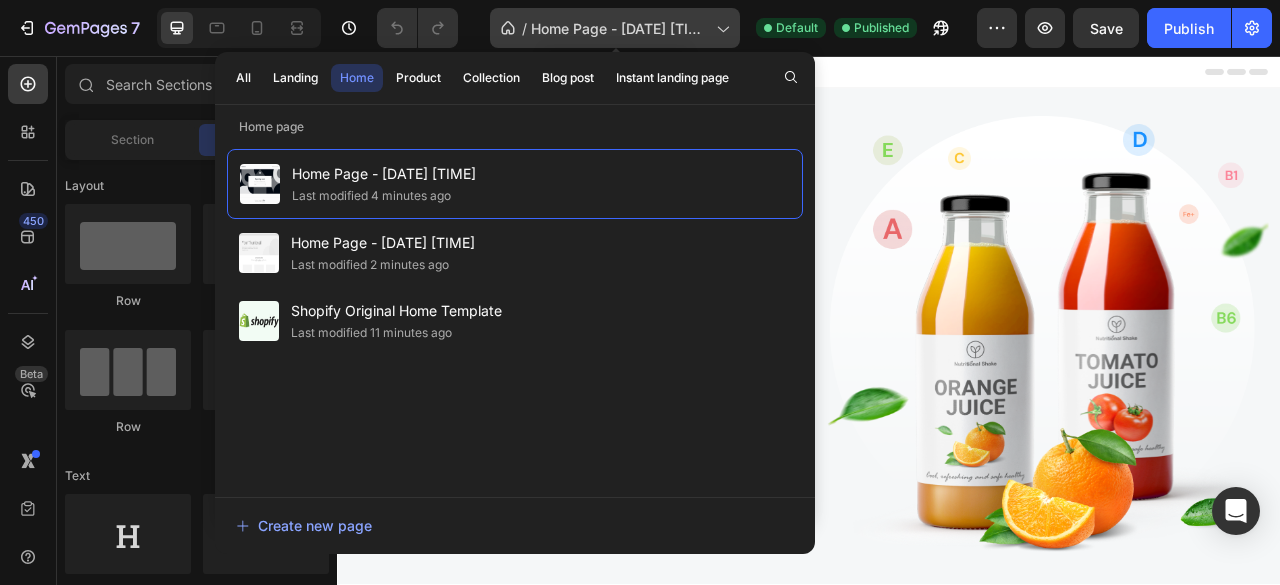 click on "/  Home Page - Aug 2, 14:06:52" 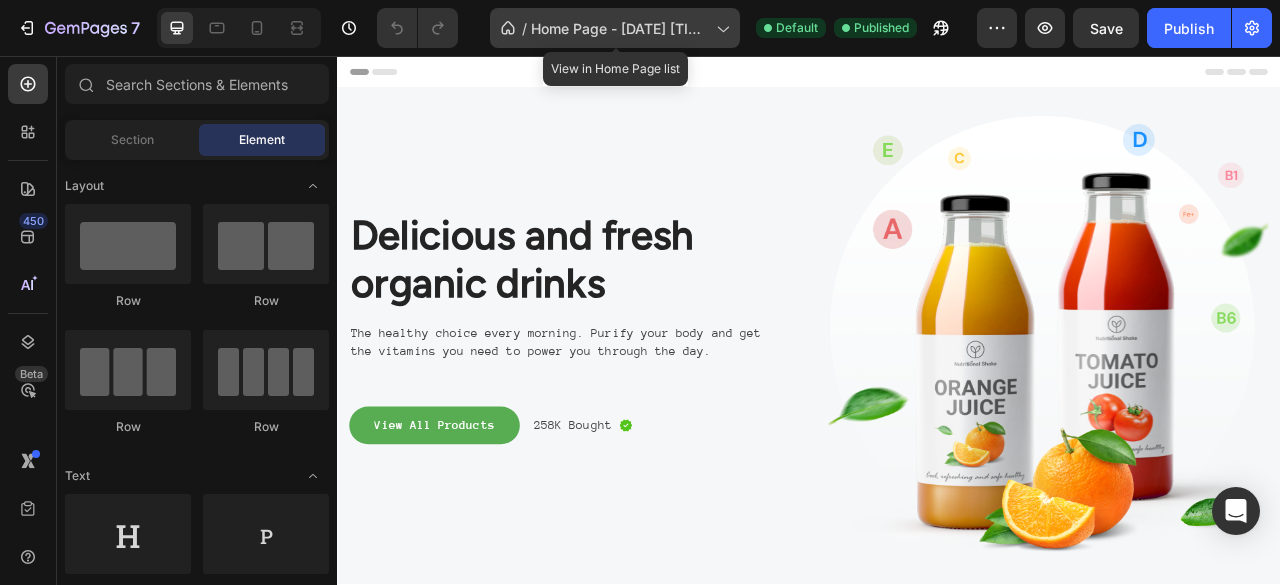 click on "Home Page - [DATE]" at bounding box center [619, 28] 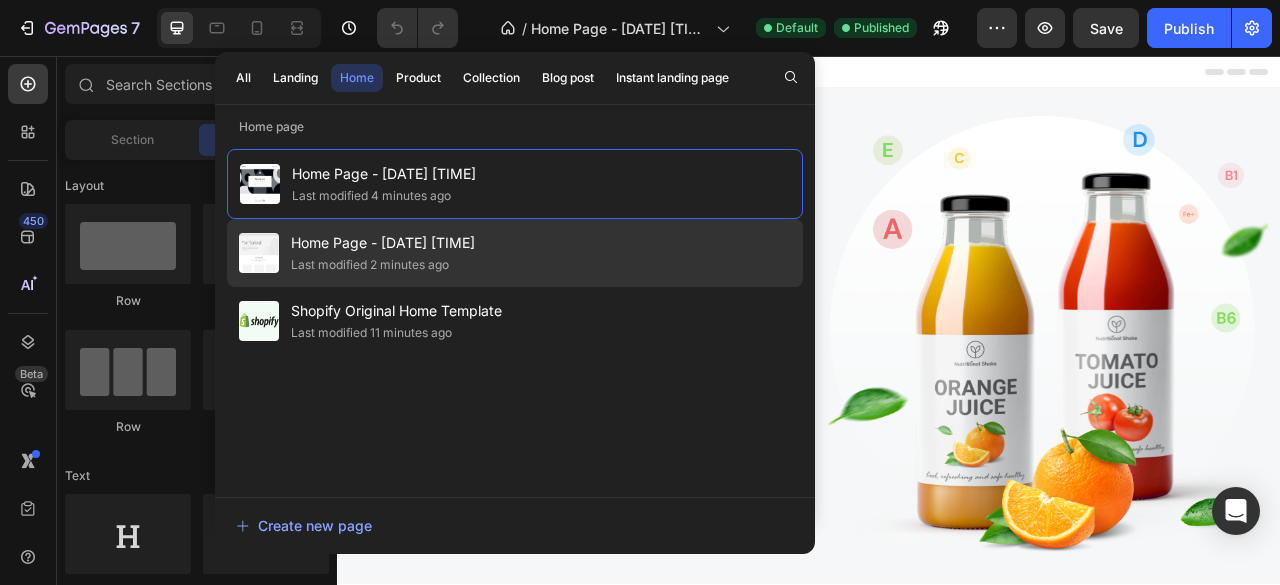 click on "Home Page - Aug 2, 14:59:53 Last modified 2 minutes ago" 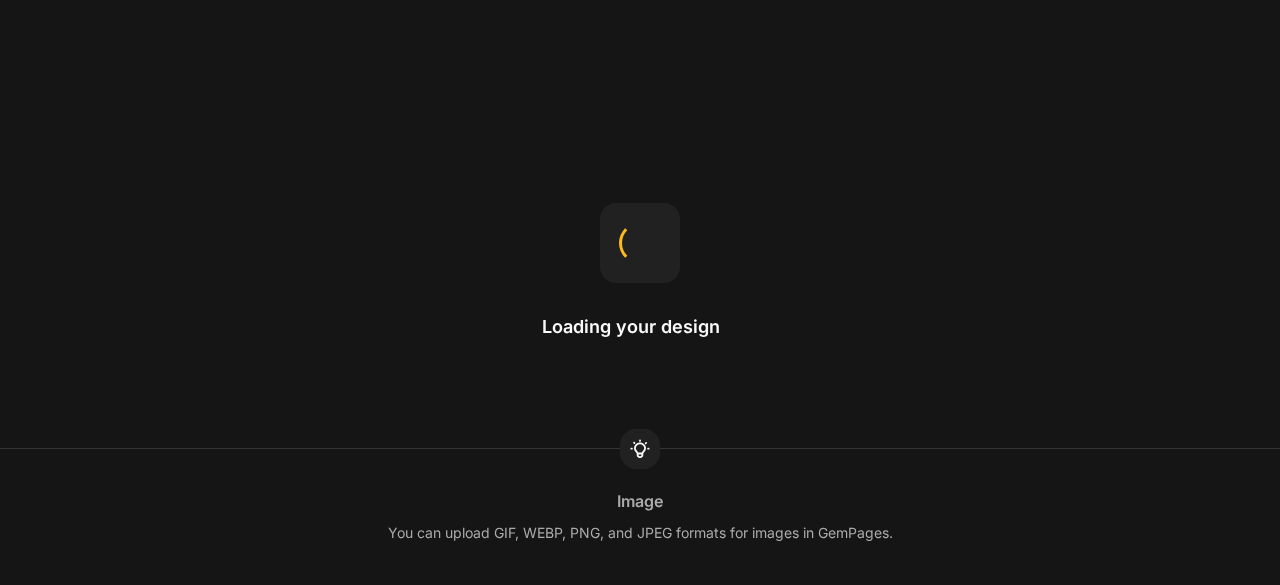 scroll, scrollTop: 0, scrollLeft: 0, axis: both 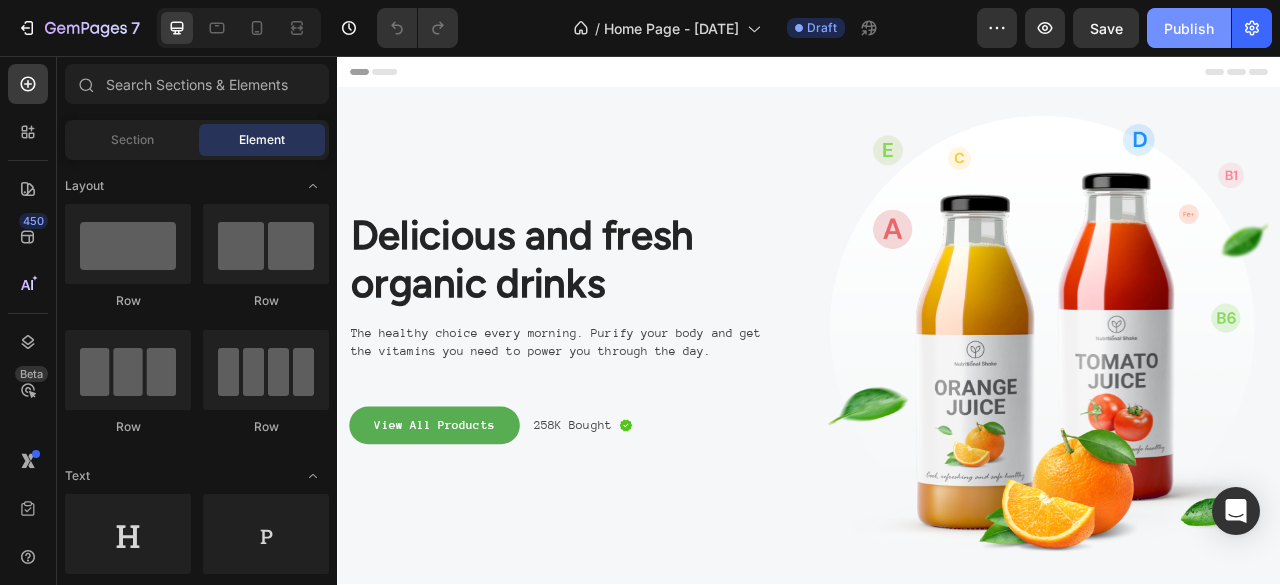 click on "Publish" at bounding box center [1189, 28] 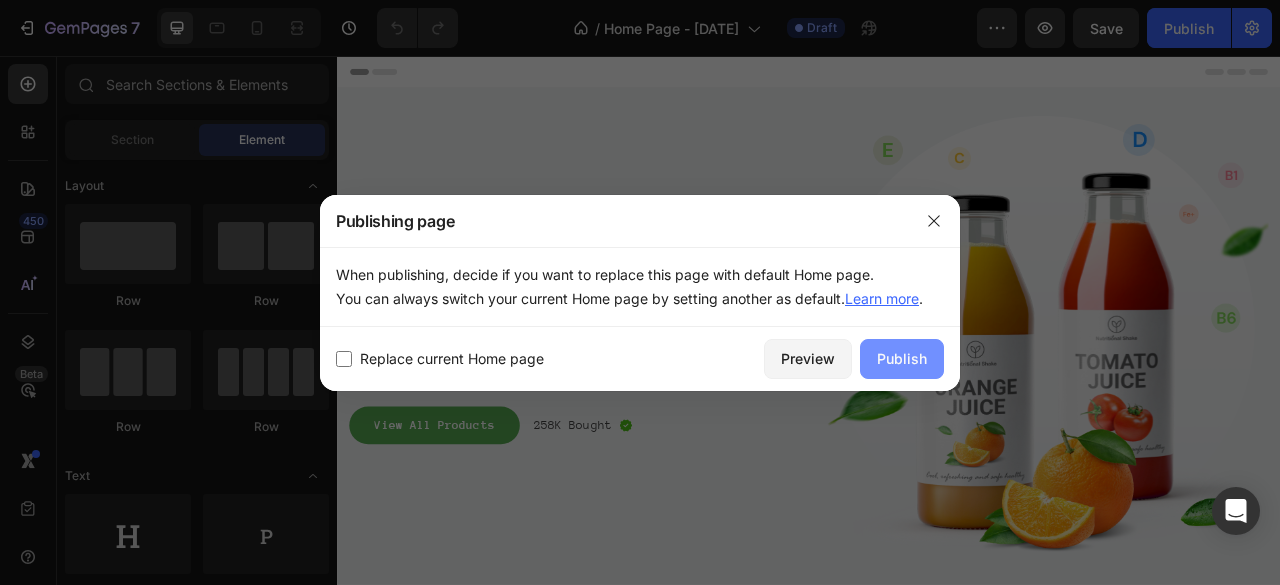 click on "Publish" at bounding box center [902, 358] 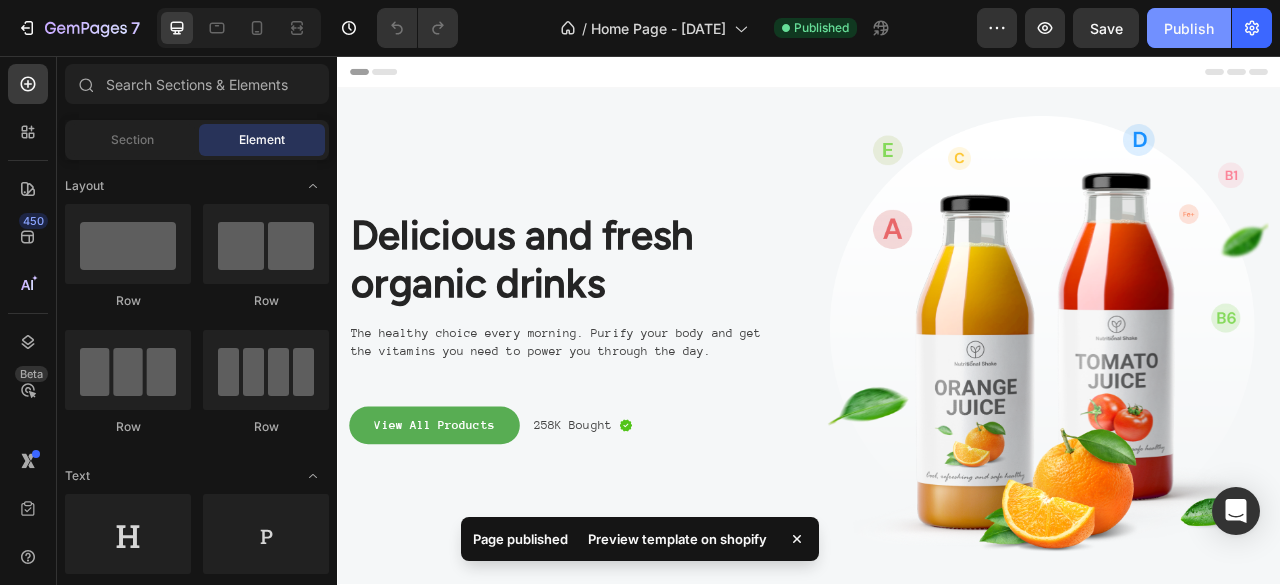 click on "Publish" at bounding box center [1189, 28] 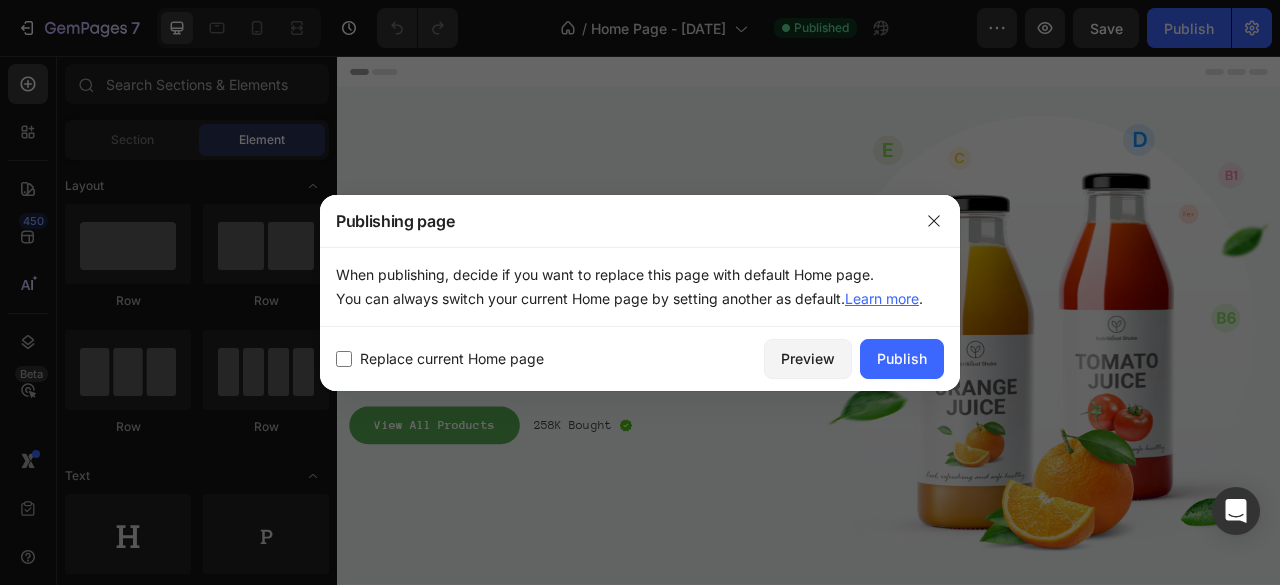 click on "Replace current Home page" at bounding box center (452, 359) 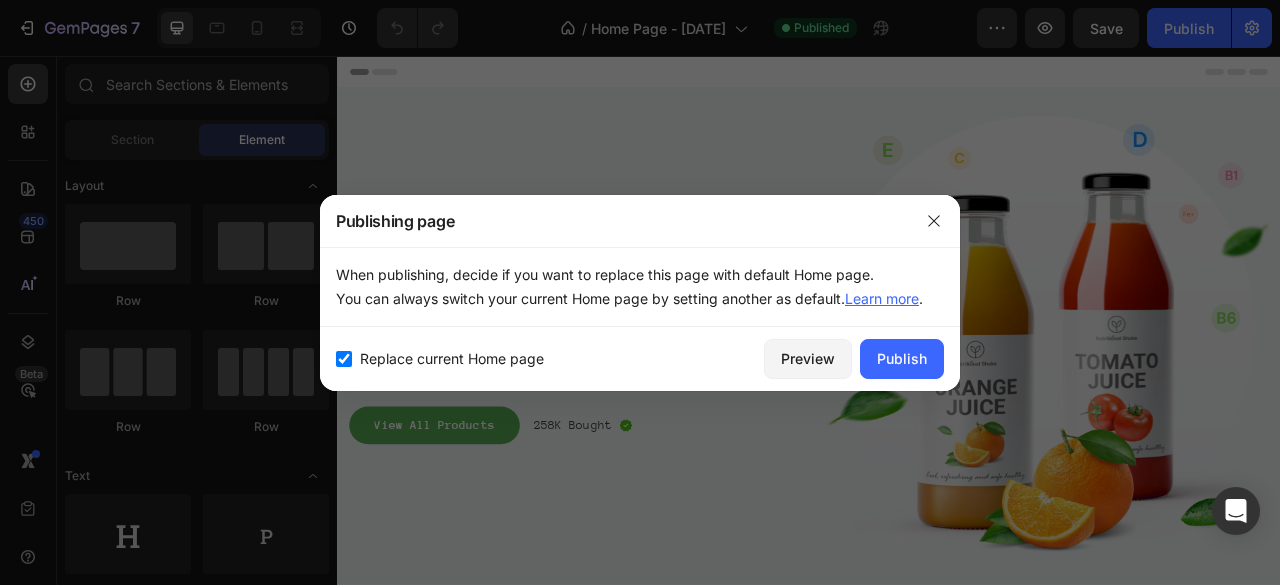 checkbox on "true" 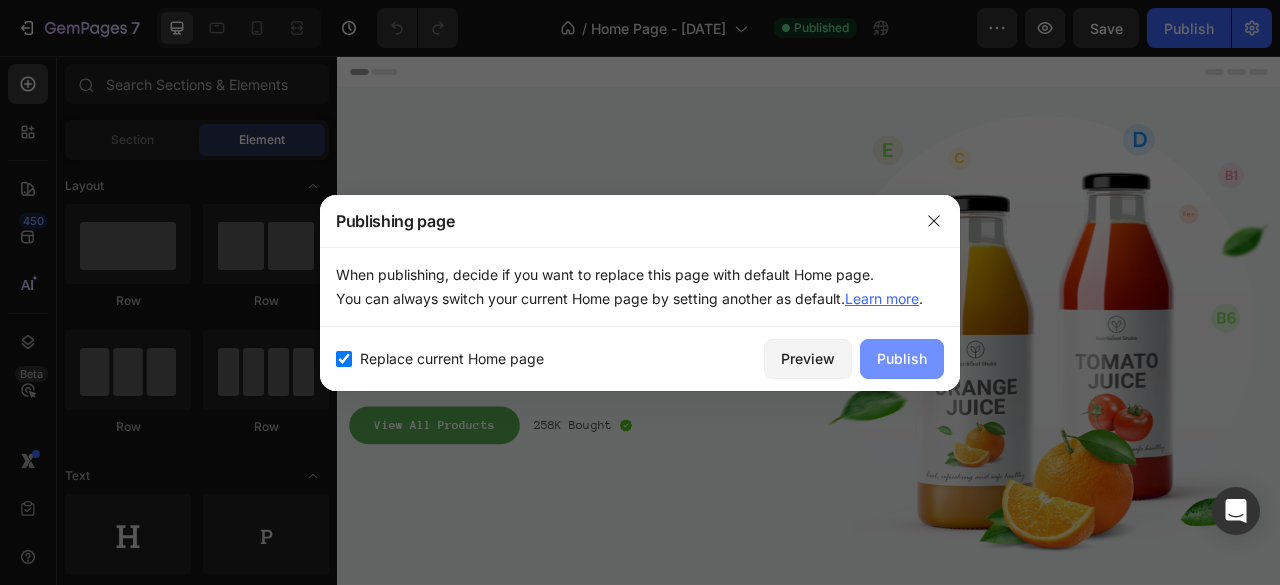 click on "Publish" at bounding box center (902, 358) 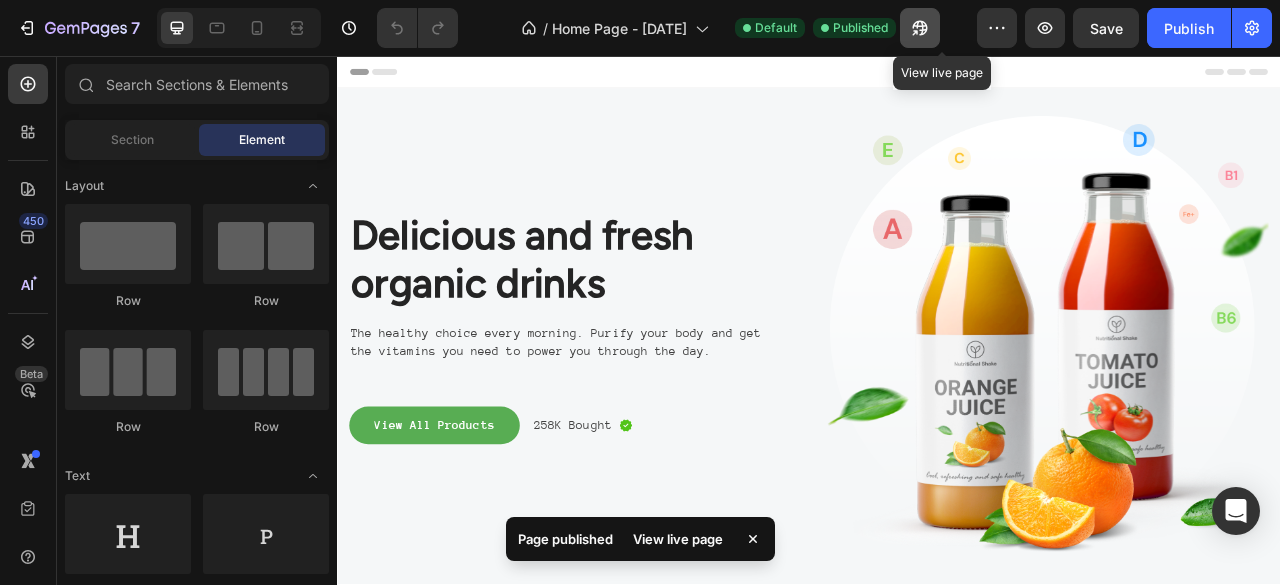 click 